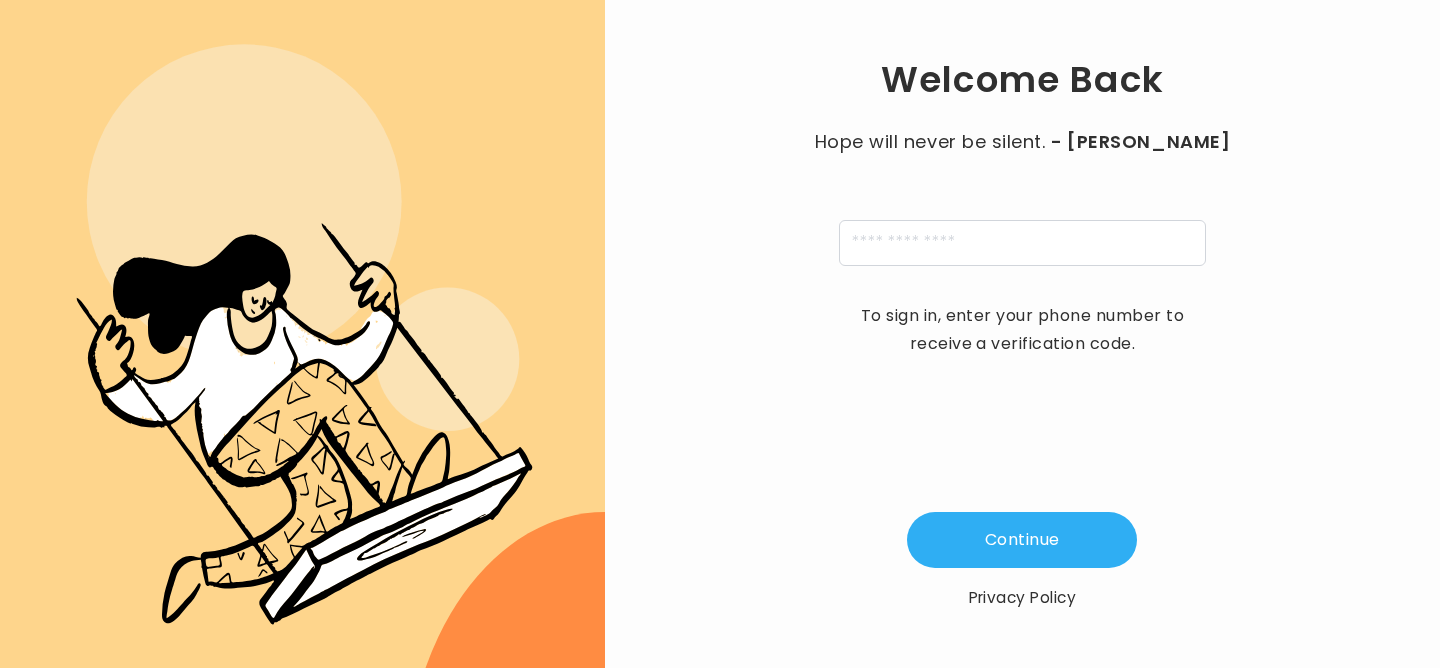 scroll, scrollTop: 0, scrollLeft: 0, axis: both 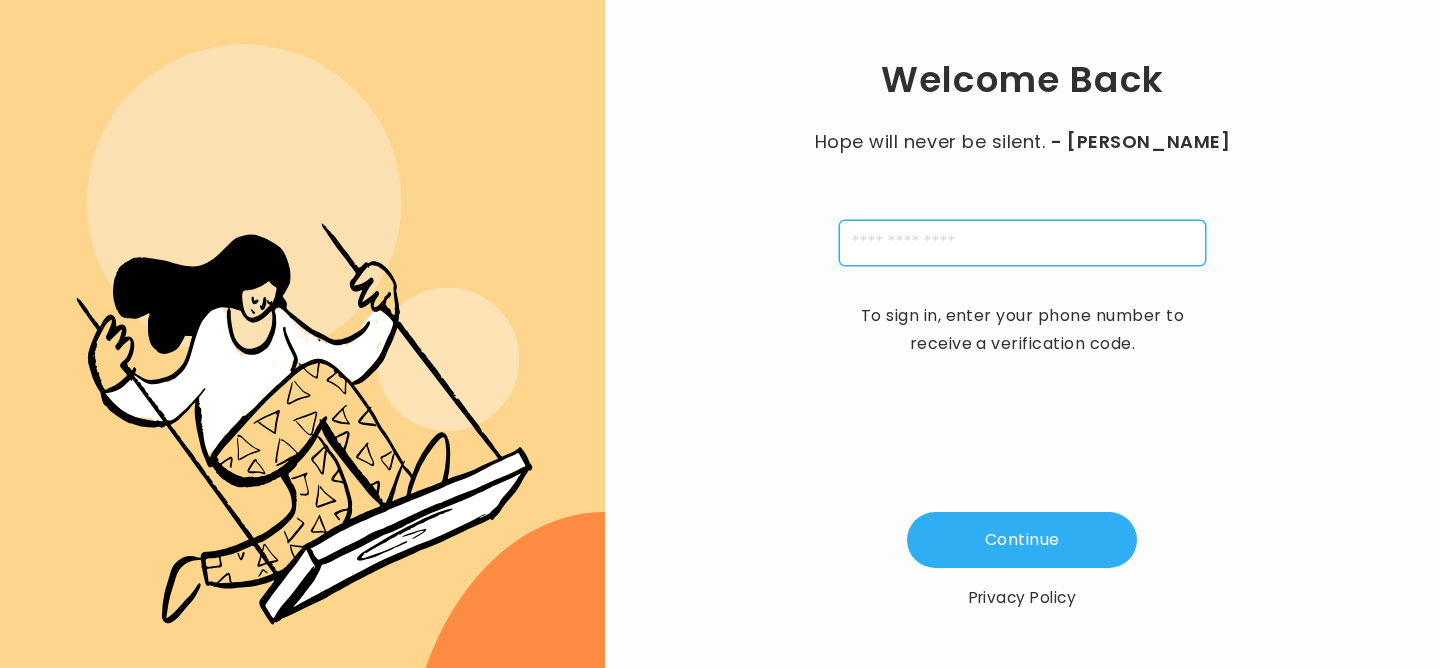 click at bounding box center (1022, 243) 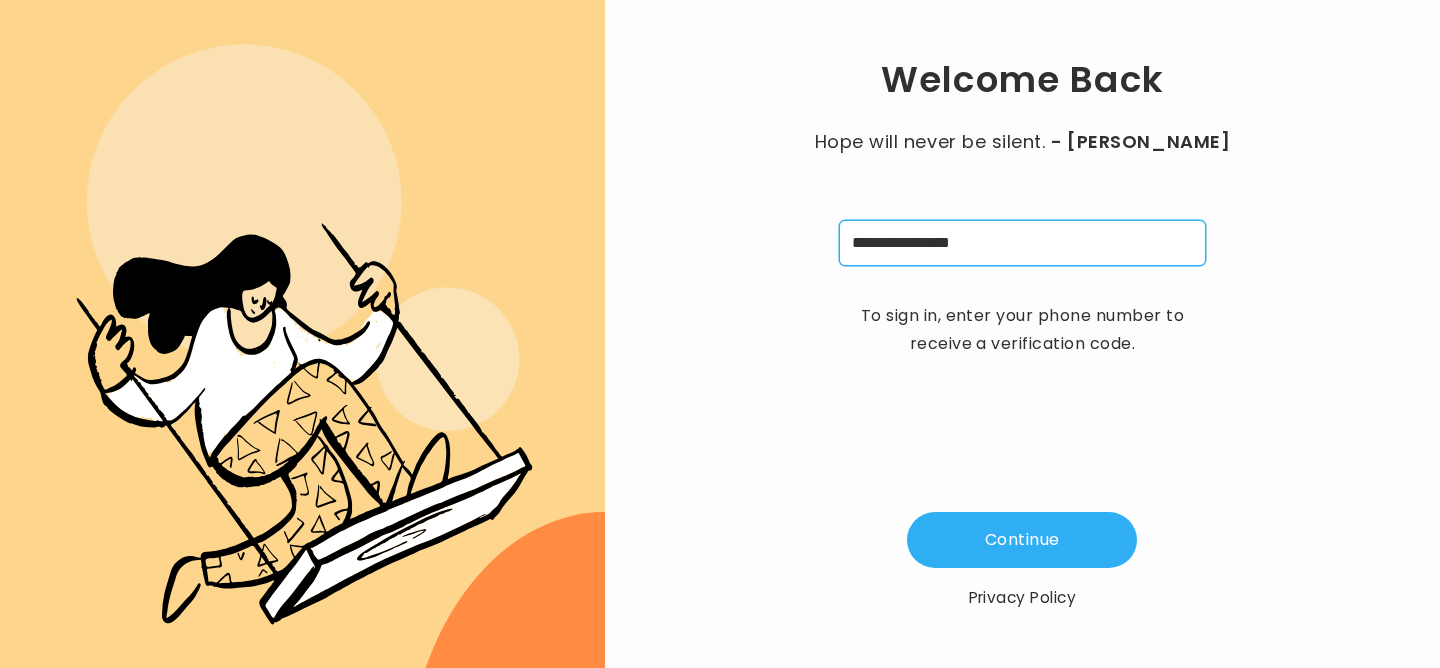 type on "**********" 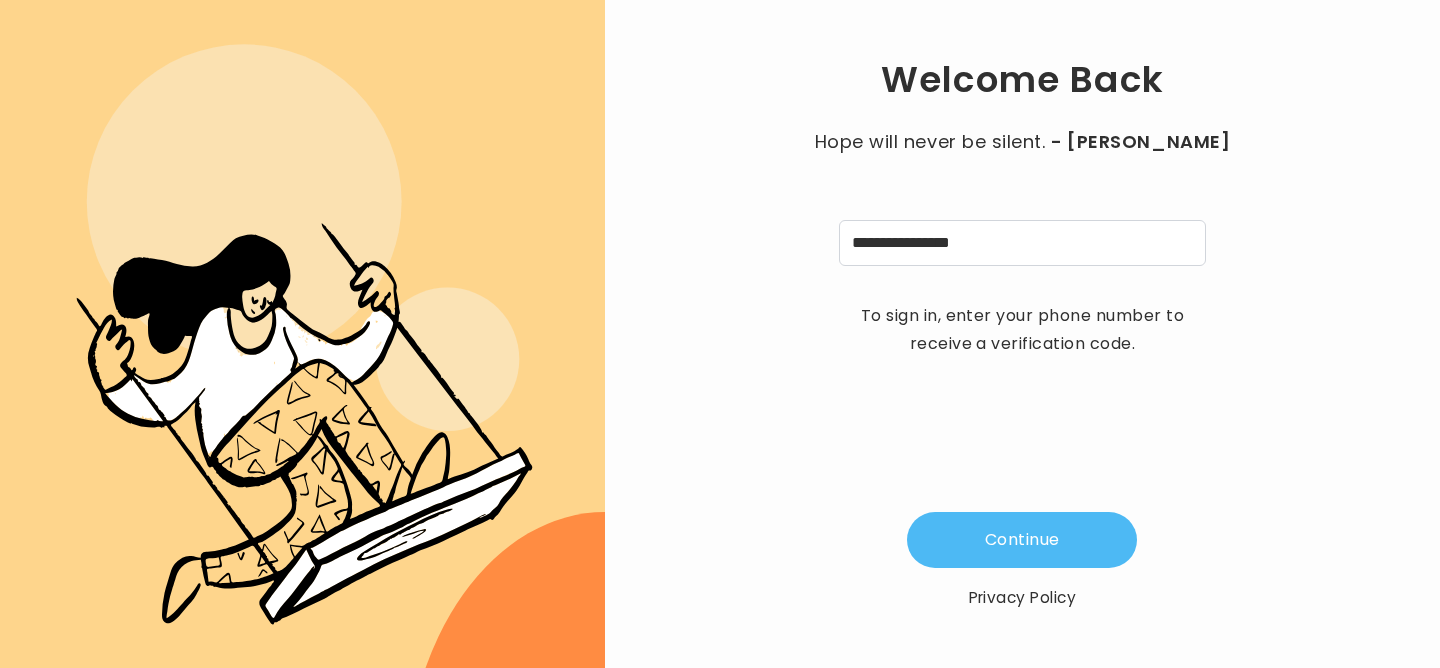click on "Continue" at bounding box center [1022, 540] 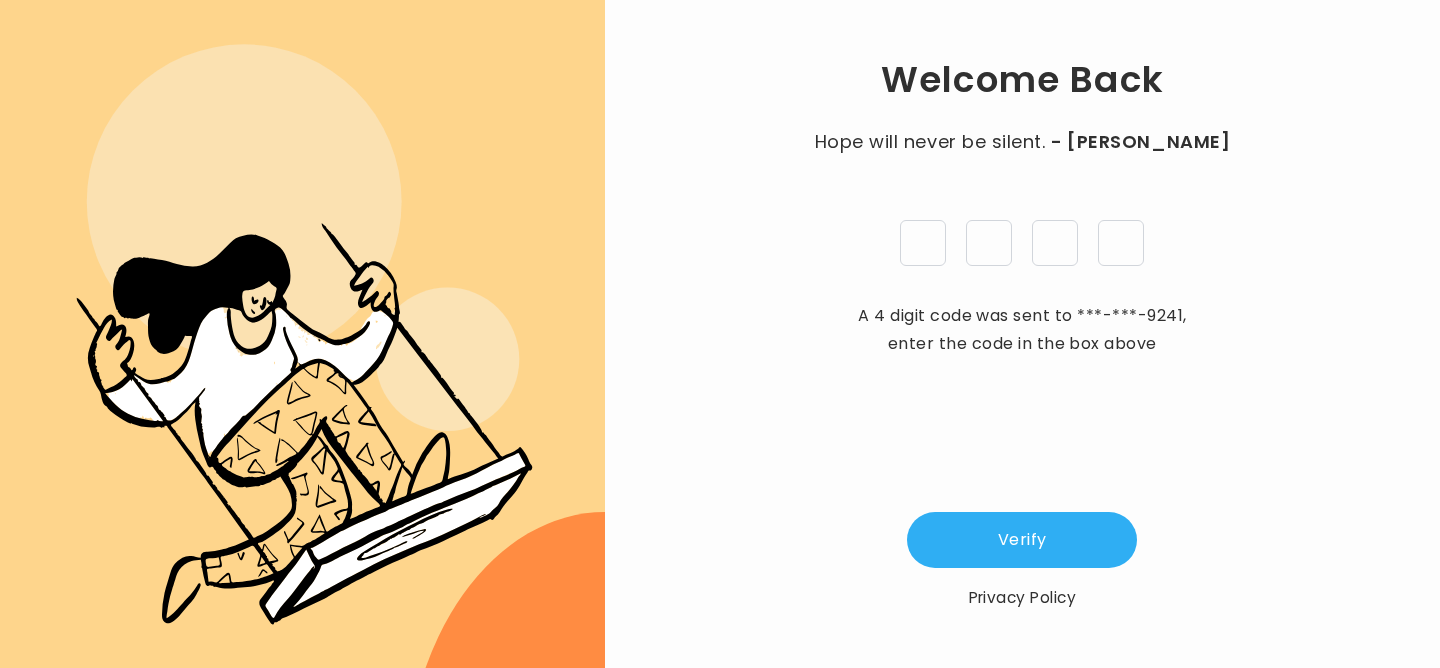 type on "*" 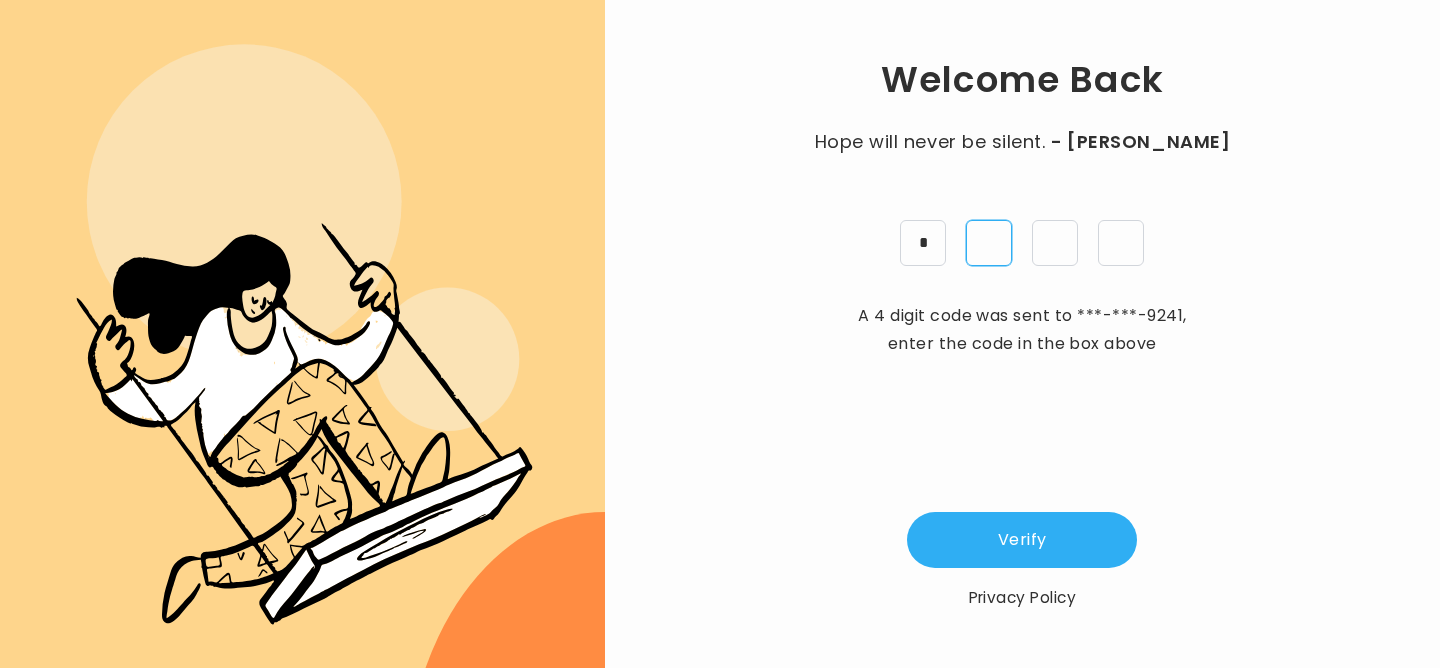 type on "*" 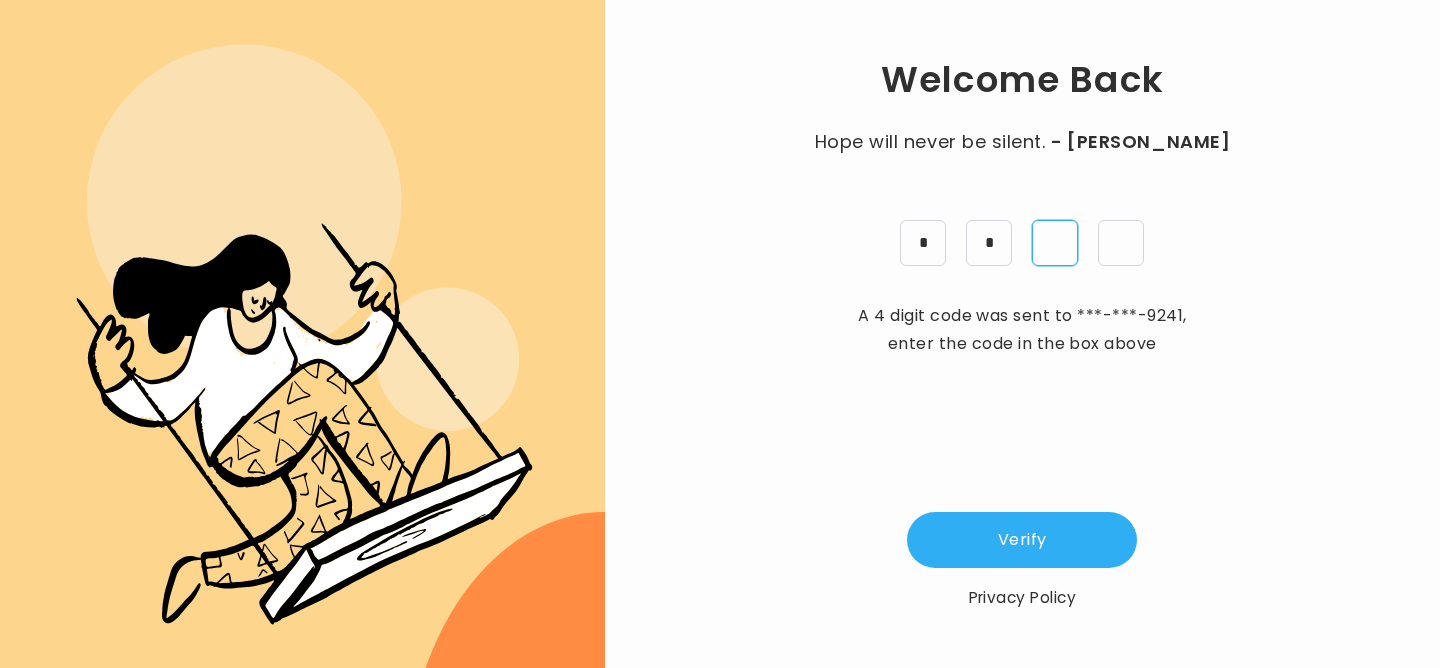 type on "*" 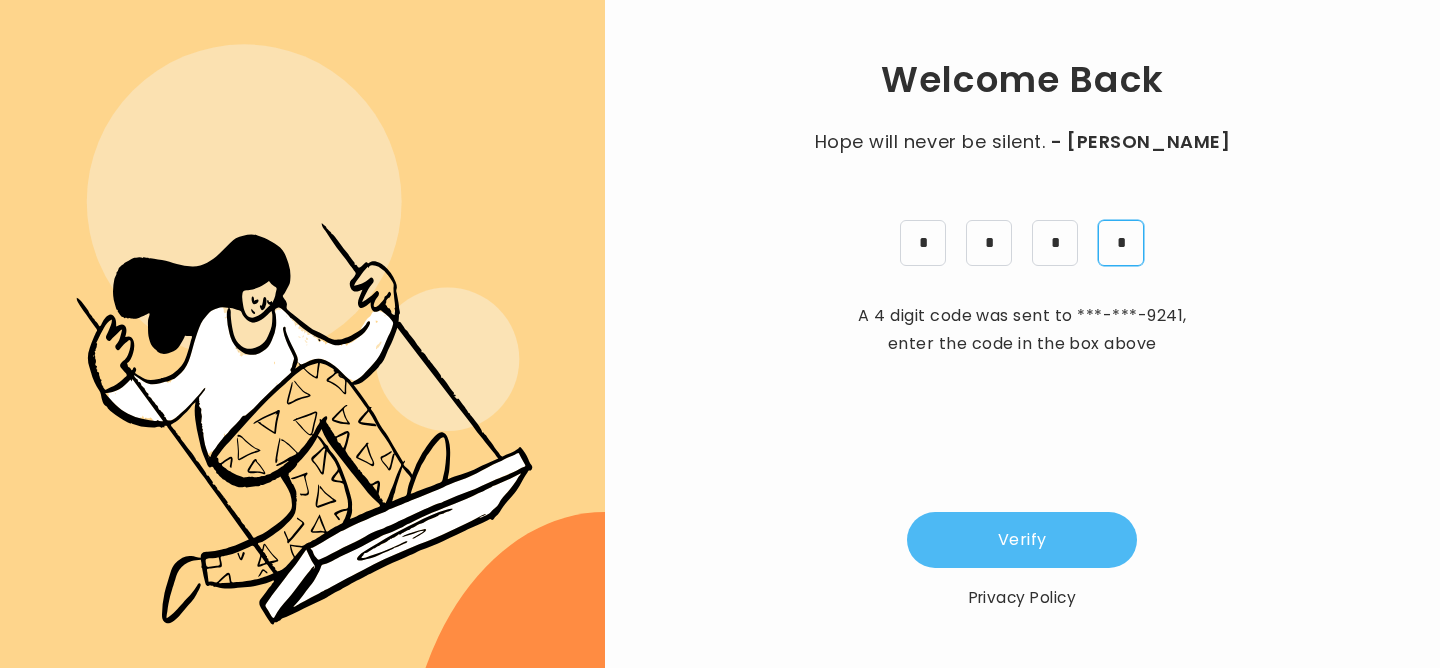type on "*" 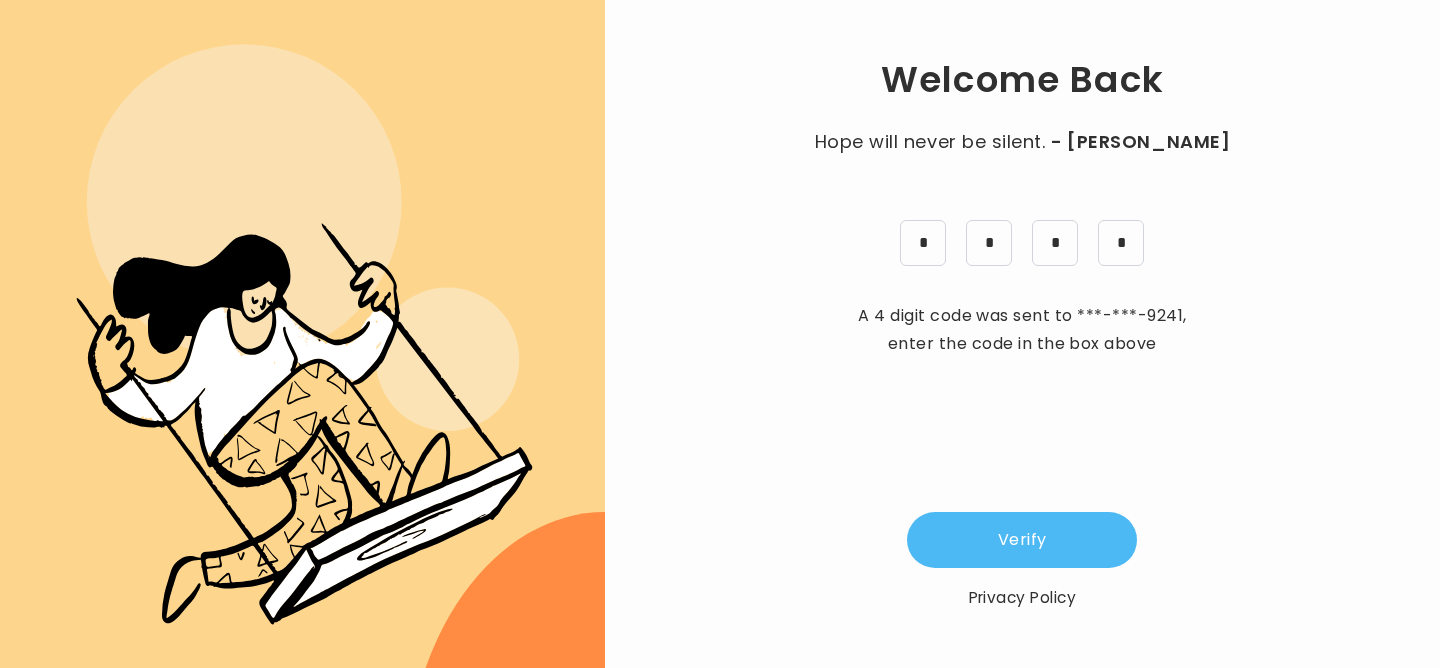 click on "Verify" at bounding box center (1022, 540) 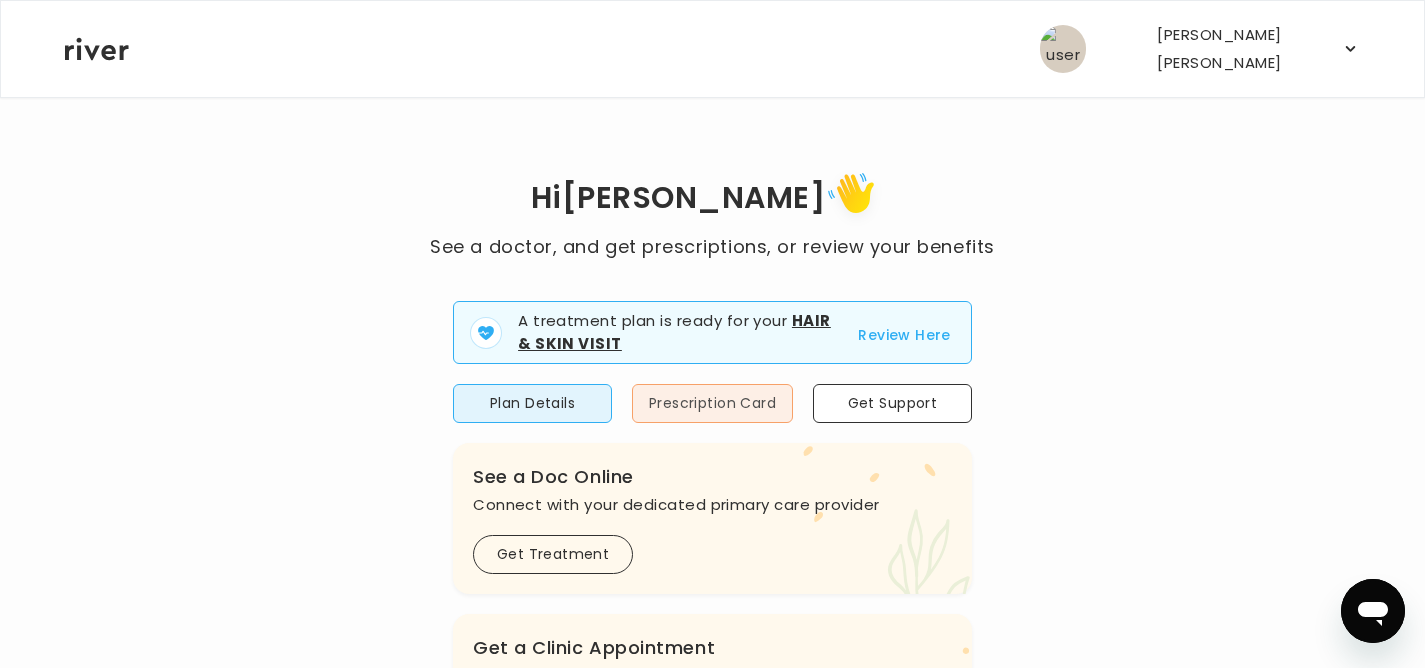 click on "Prescription Card" at bounding box center [712, 403] 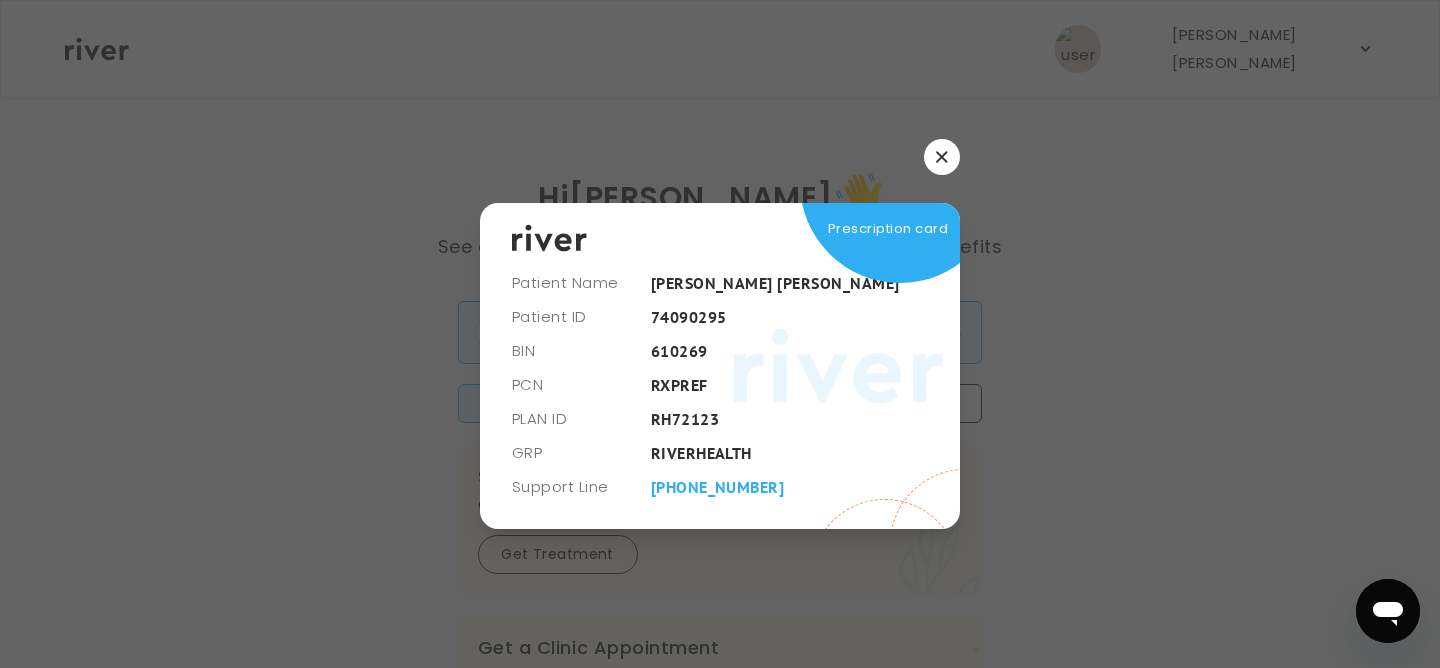 click 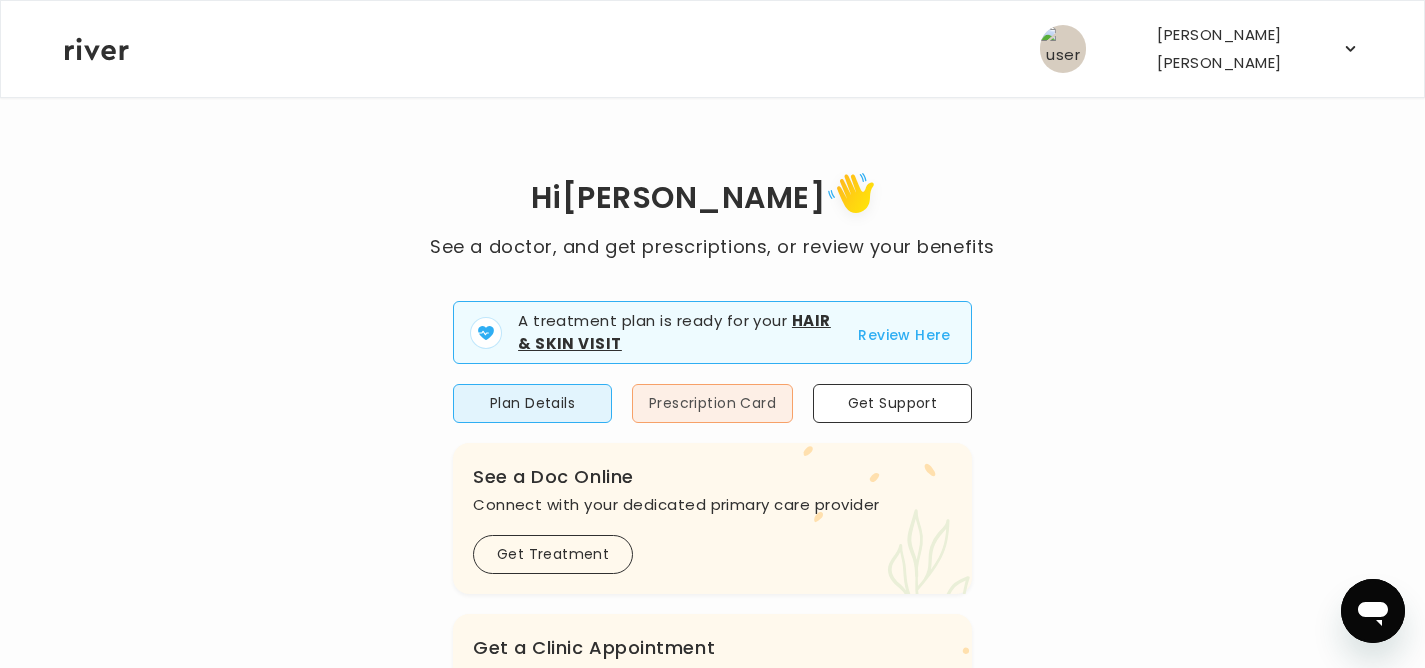 click on "Prescription Card" at bounding box center (712, 403) 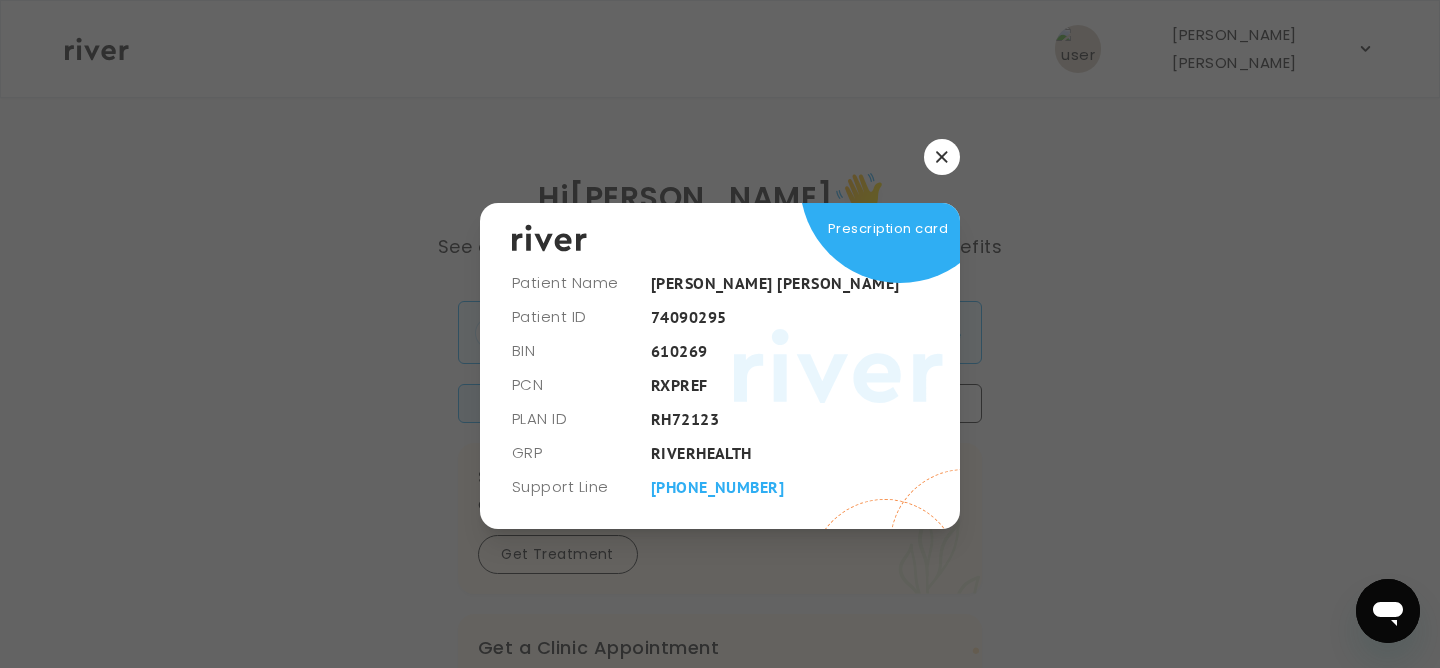 click at bounding box center [720, 157] 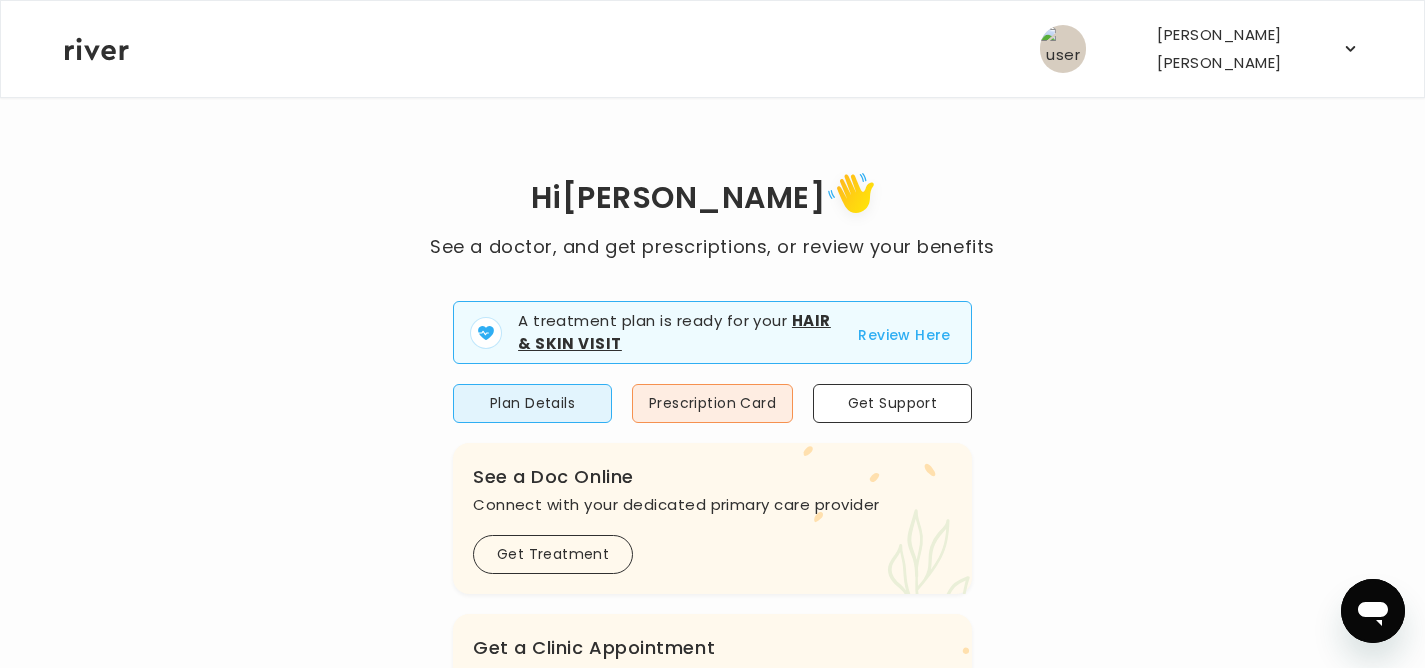 click on "[PERSON_NAME] [PERSON_NAME]" at bounding box center [1219, 49] 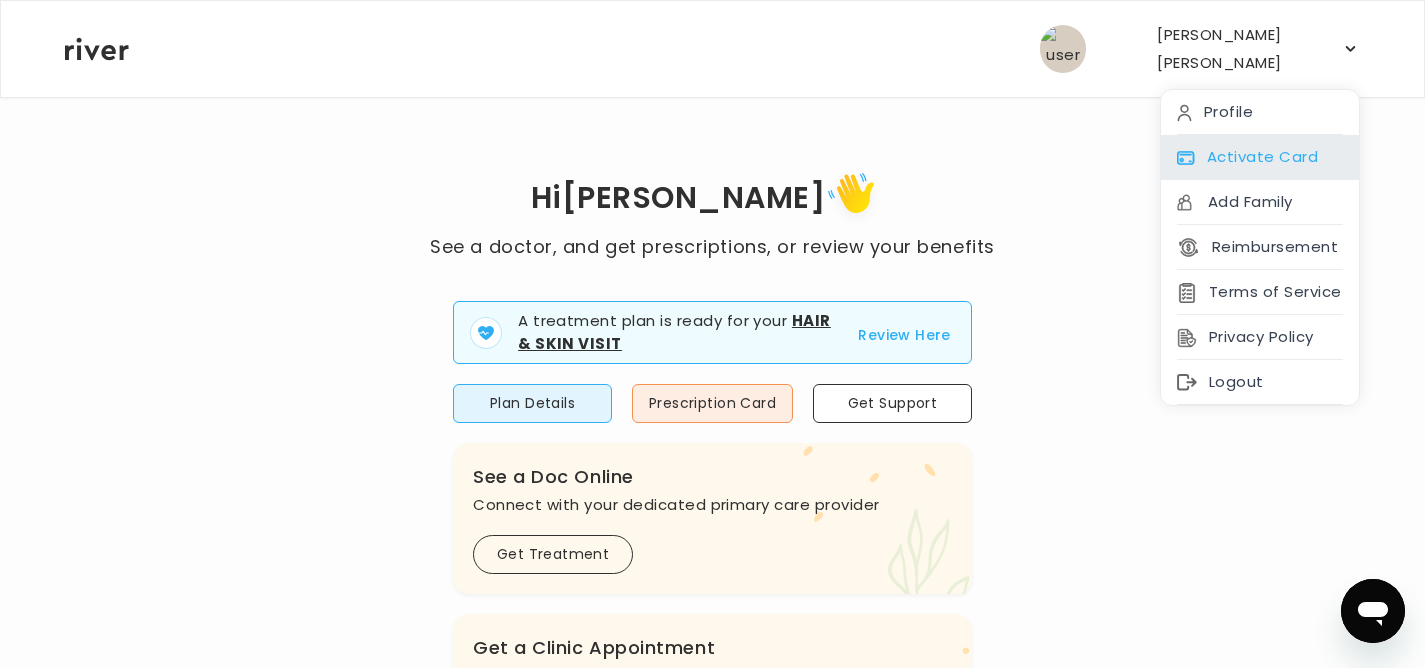 click on "Activate Card" at bounding box center [1260, 157] 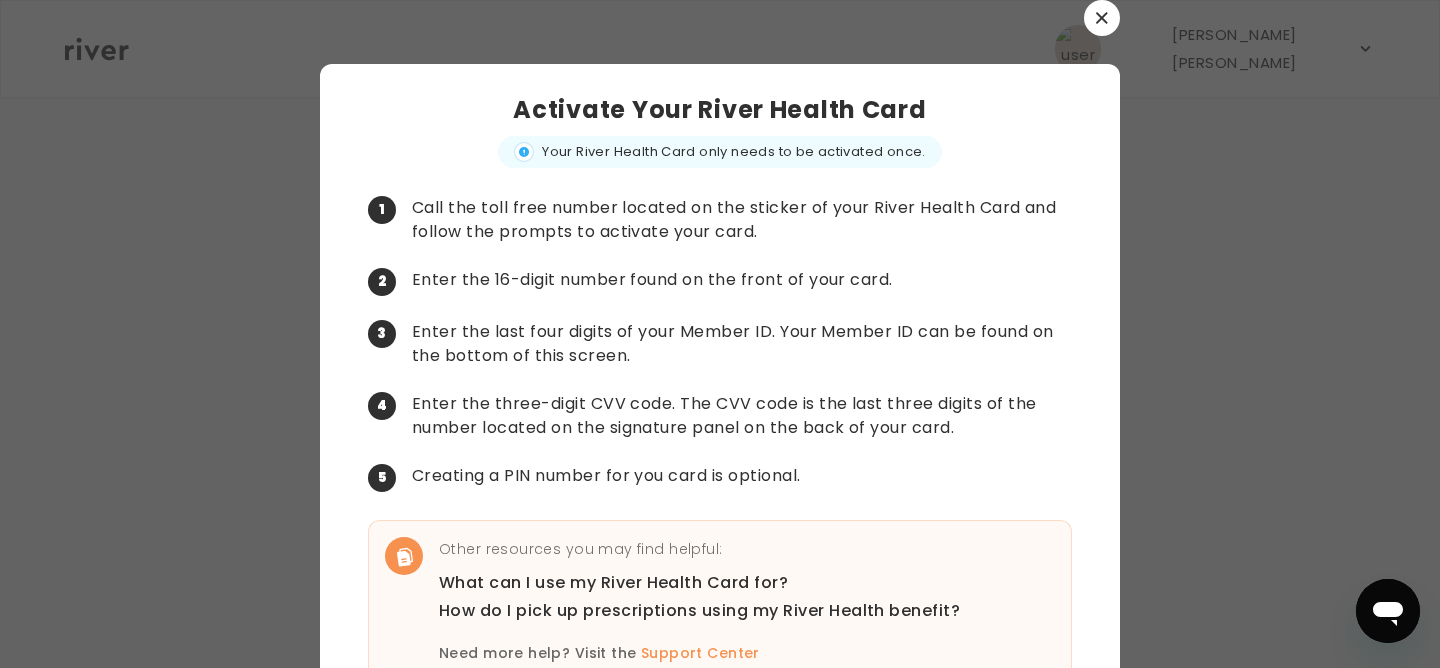 click at bounding box center [1102, 18] 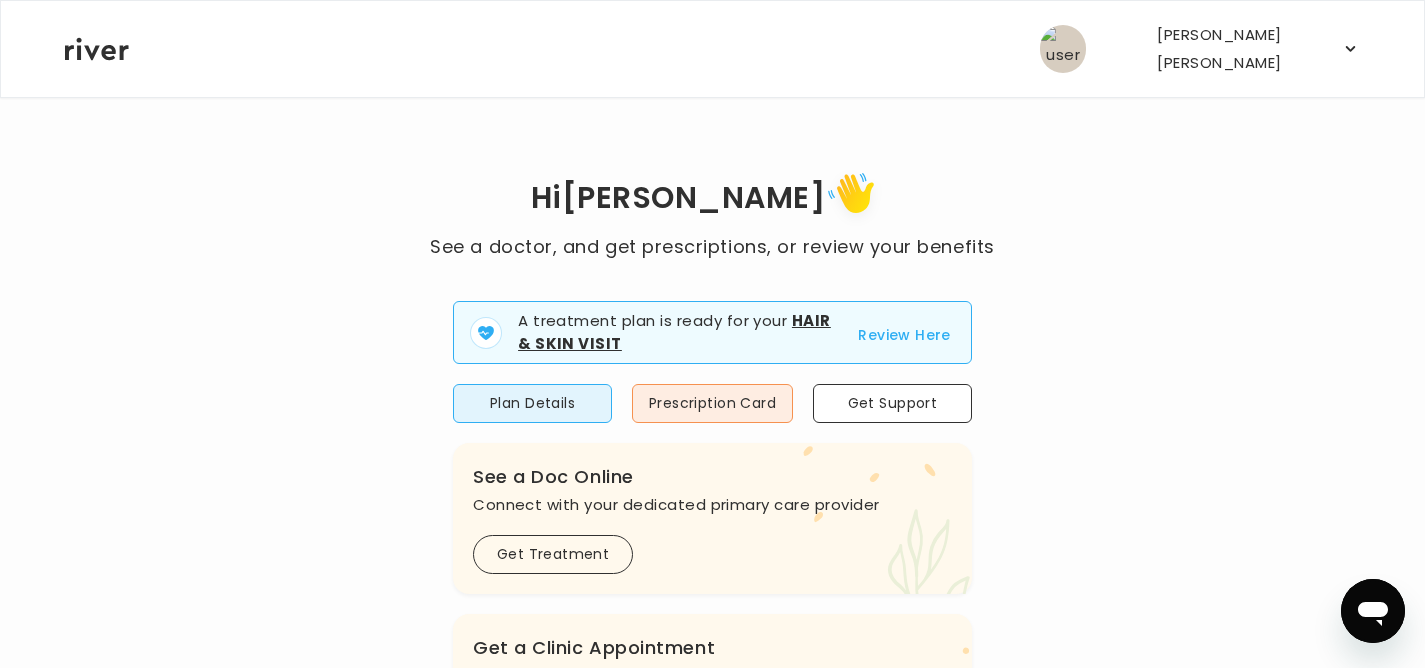 click on "[PERSON_NAME] [PERSON_NAME]" at bounding box center [1200, 49] 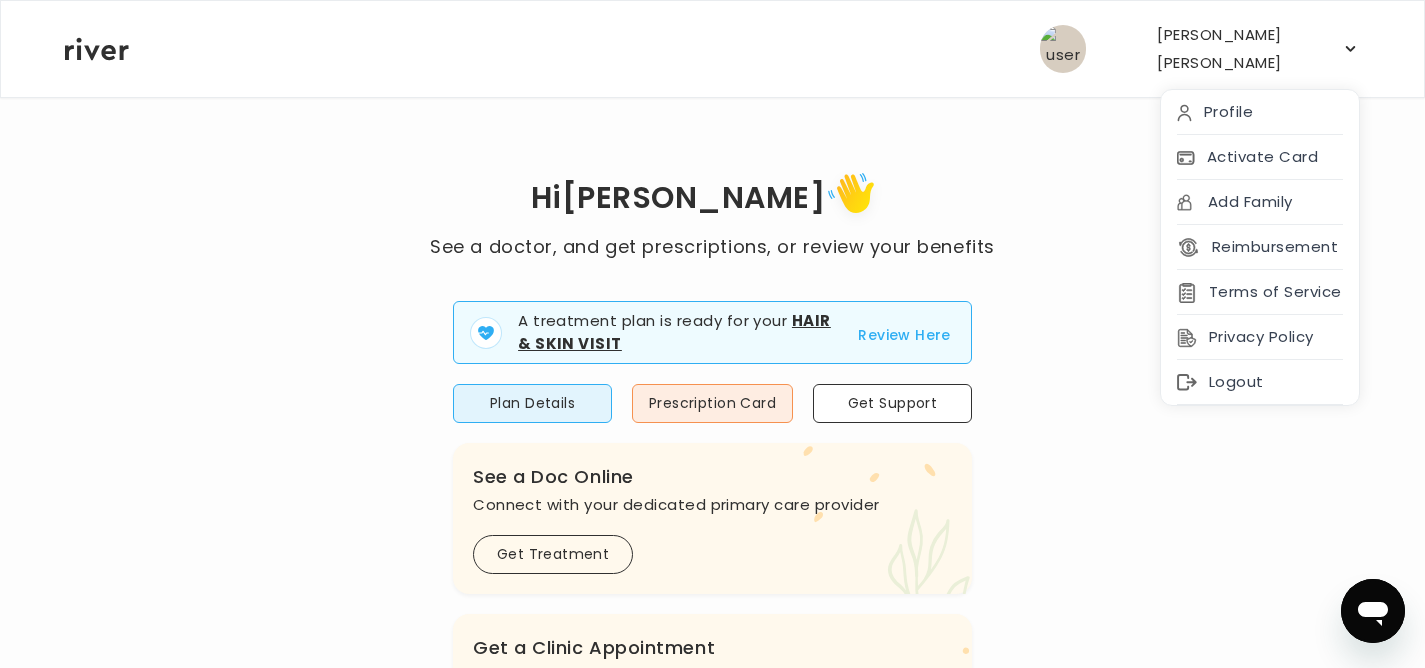 click on "Hi  Griffin See a doctor, and get prescriptions, or review your benefits A treatment plan is ready for your   Hair & Skin Visit Review Here Plan Details Prescription Card Get Support
.cls-1 {
fill: #ffe0ae;
}
.cls-2 {
fill: #eaefd8;
}
River Health Essential ACTIVE Employer Sponsored: Cracker Barrel and Maple Street Biscuit Company
.cls-see {
fill: #eaefd8;
}
.cls-see-doctor {
fill: #ffe0ae;
}
See a Doc Online Connect with your dedicated primary care provider Get Treatment
.cls-clinic {
fill: #eaefd8;
}
.cls-clinic-appt {
fill: #ffe0ae;
}
Get a Clinic Appointment Book an appointment with a doctor near you Schedule Visit
.cls-1 {
fill: #ffe0ae;
}
Behavioral Health Get help with anxiety, depression, and more Get Started .cls-1{fill:#ffe0ae} Get a Prescription Refill Request a refill for current medications View Visits" at bounding box center (712, 722) 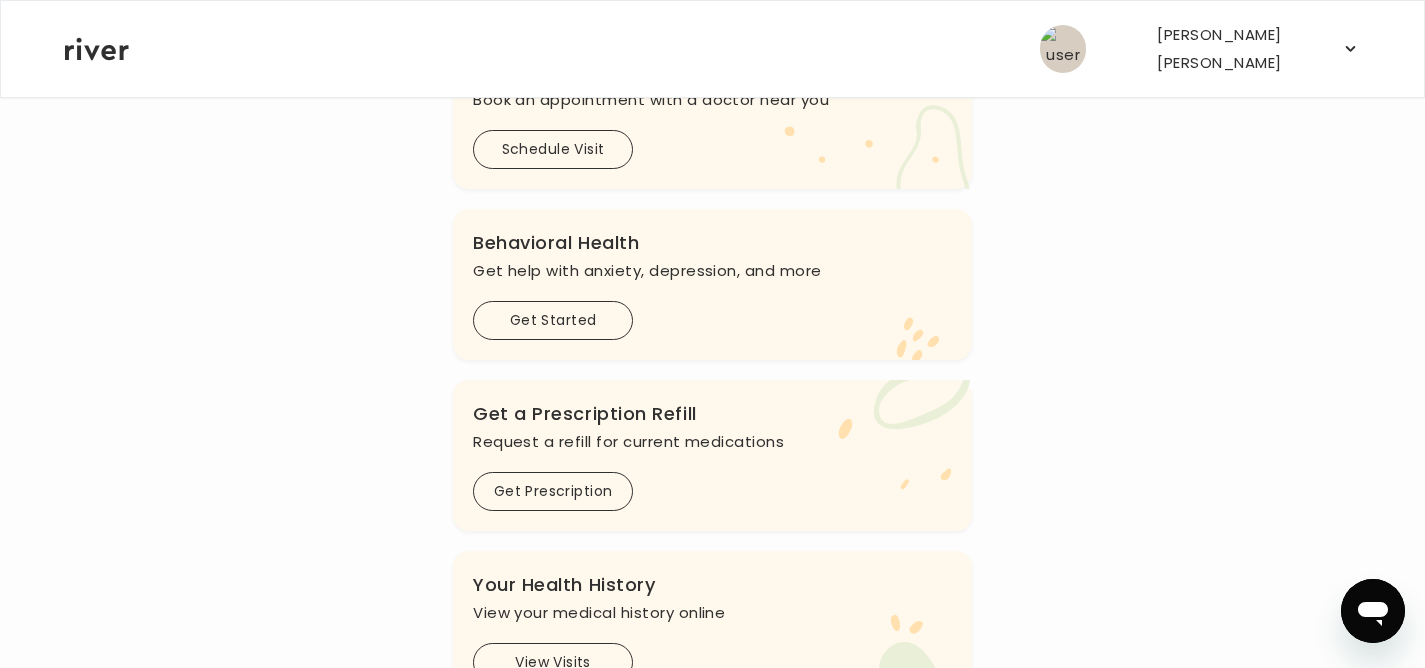 scroll, scrollTop: 671, scrollLeft: 0, axis: vertical 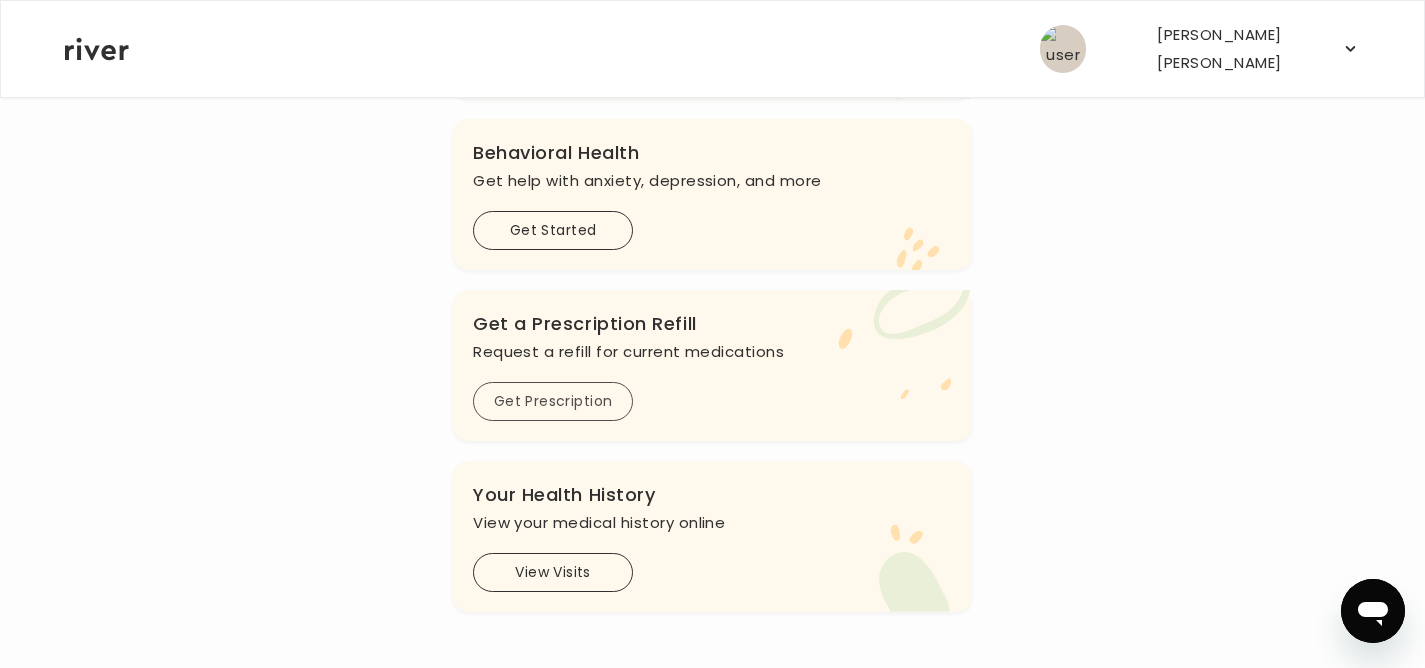 click on "Get Prescription" at bounding box center [553, 401] 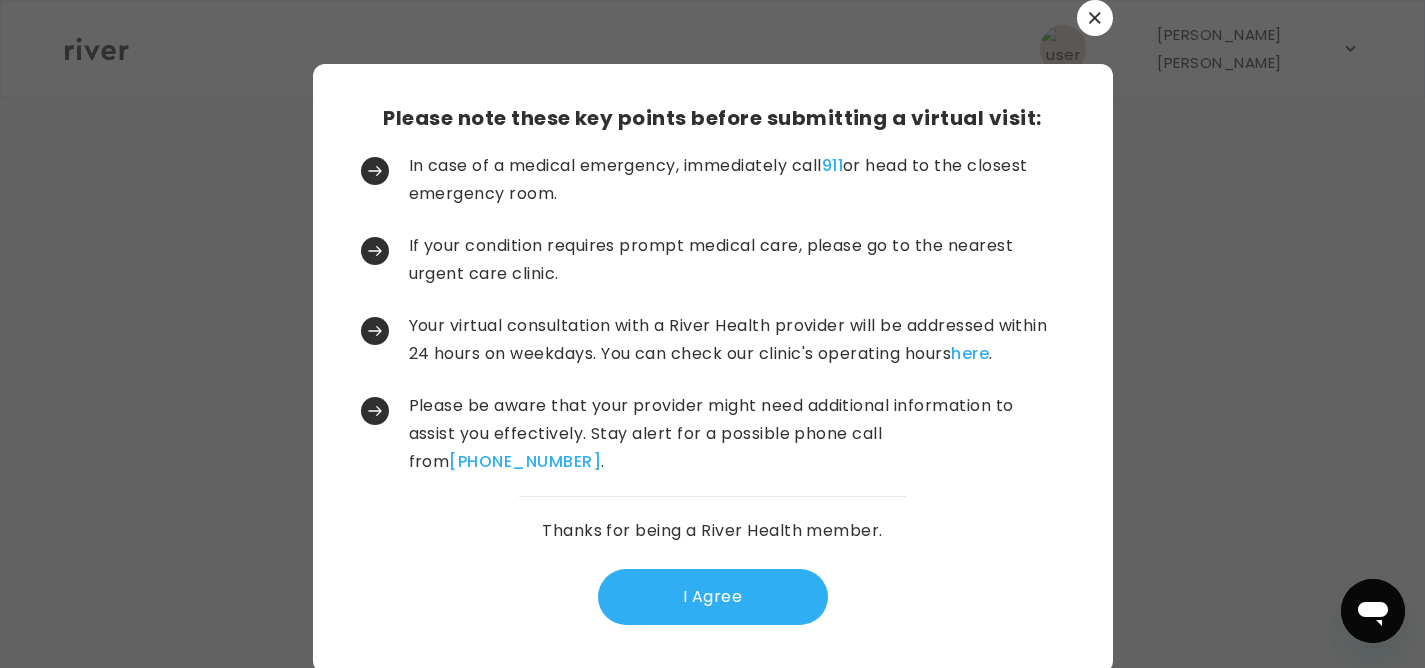 scroll, scrollTop: 0, scrollLeft: 0, axis: both 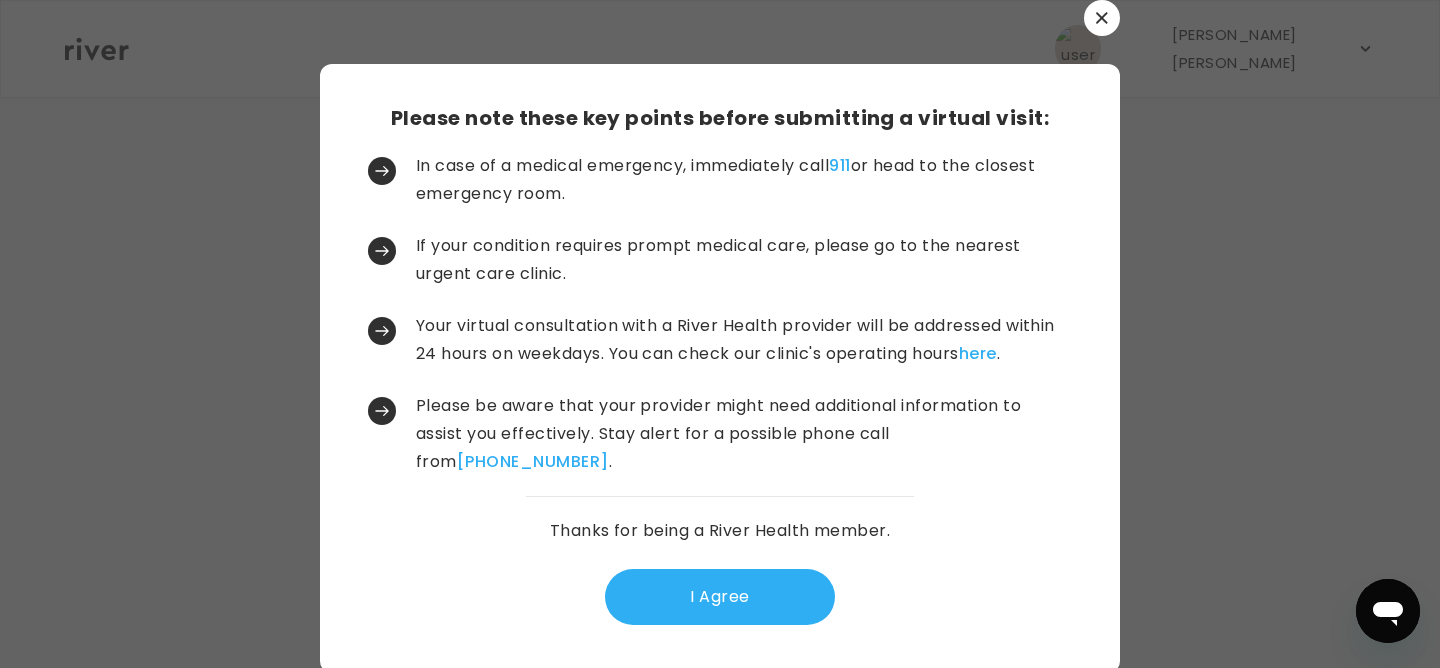 click on "I Agree" at bounding box center [720, 597] 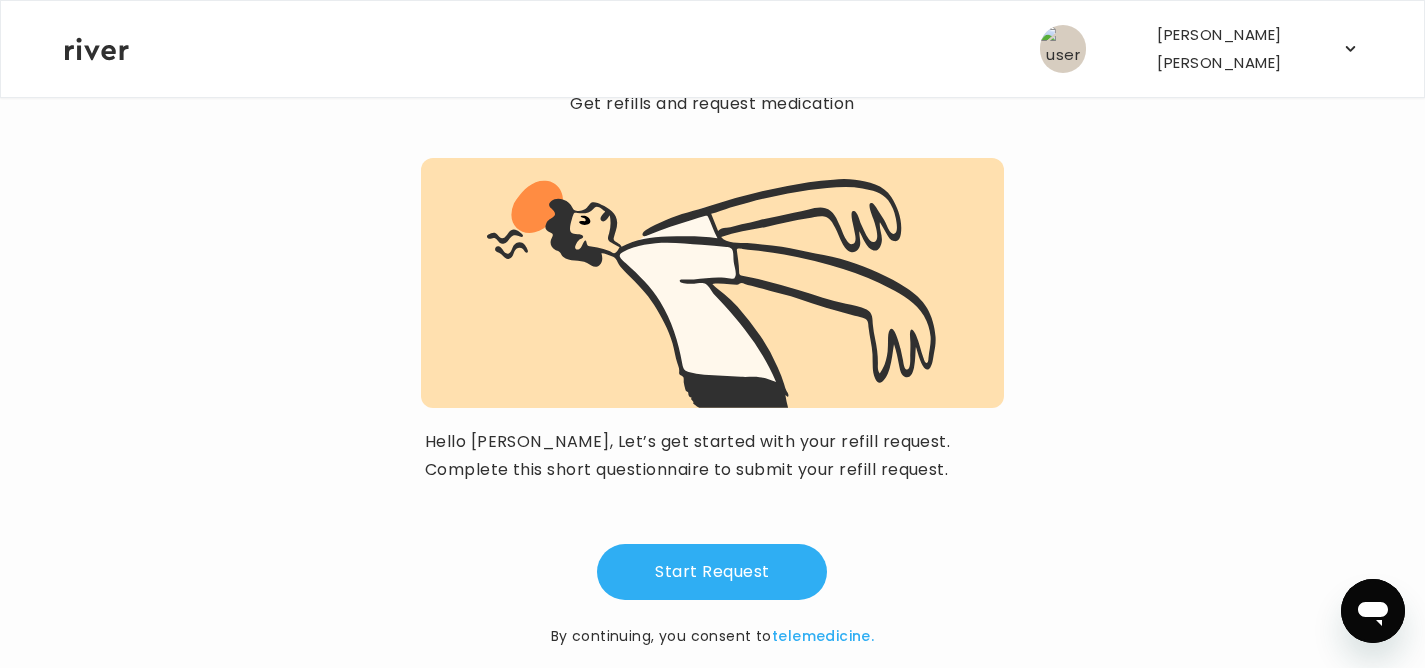 scroll, scrollTop: 178, scrollLeft: 0, axis: vertical 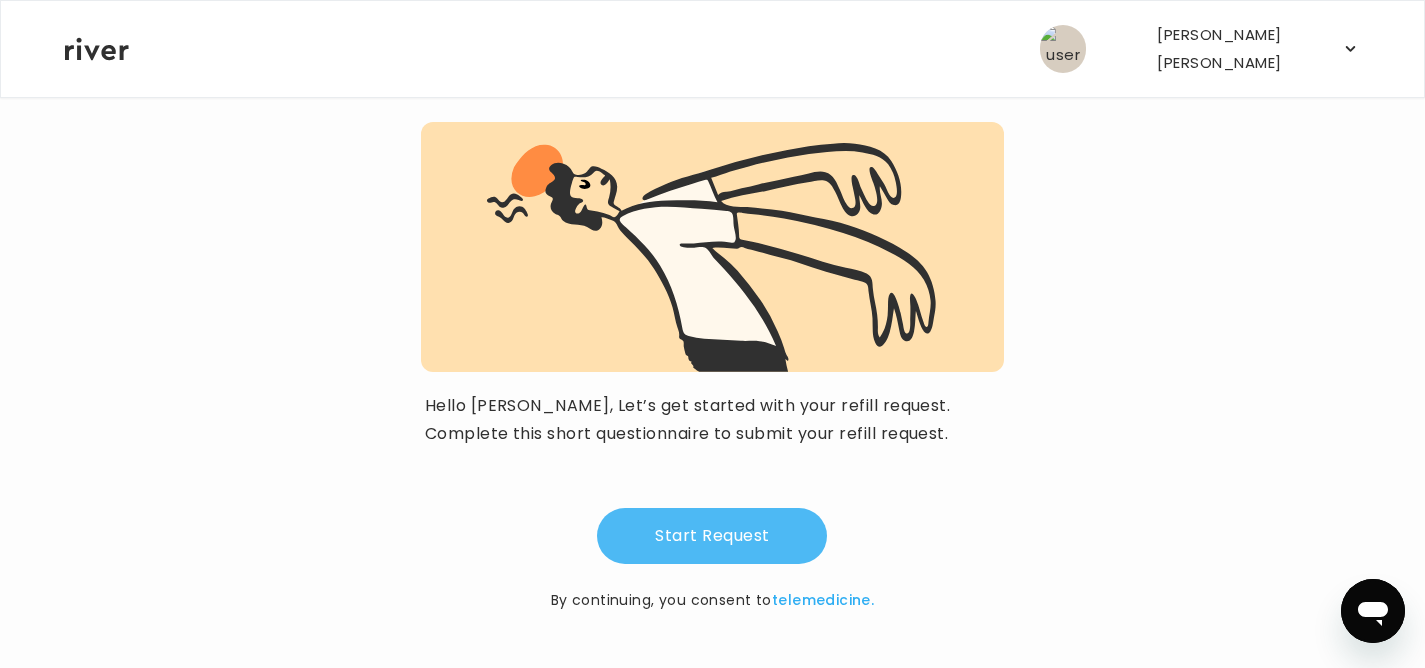 click on "Start Request" at bounding box center [712, 536] 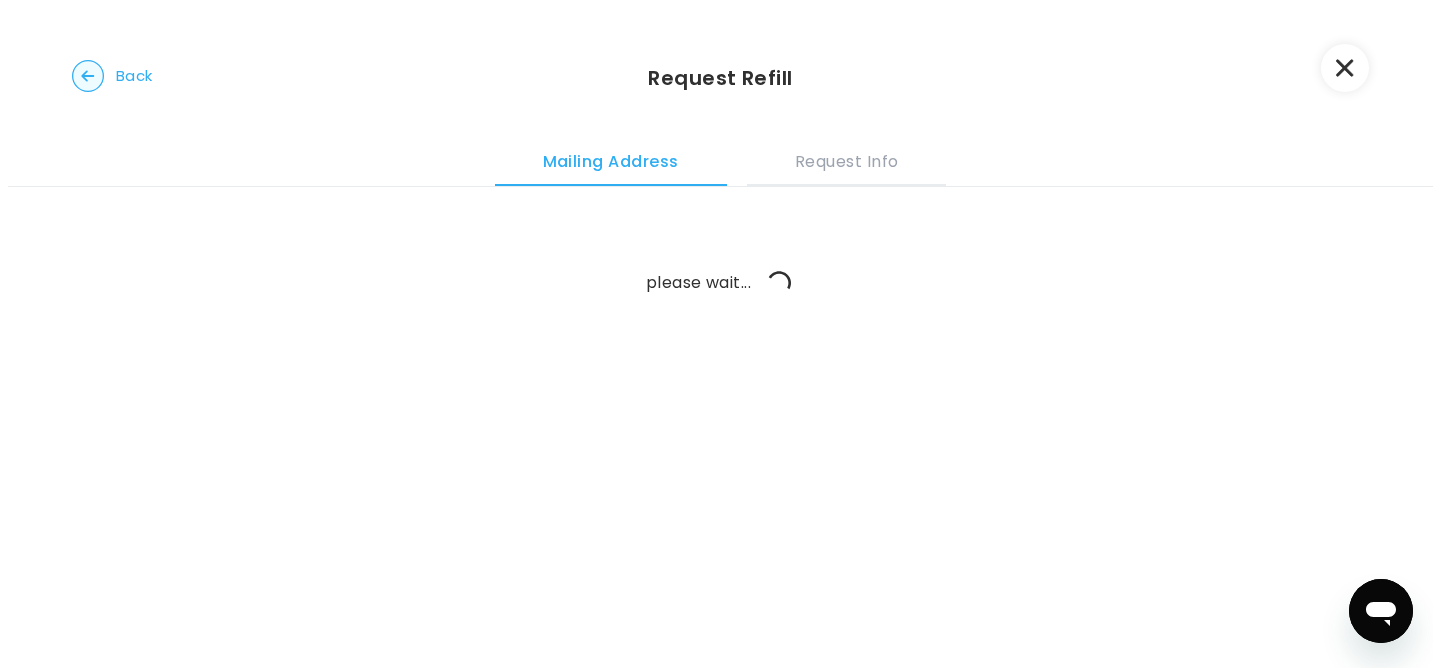scroll, scrollTop: 0, scrollLeft: 0, axis: both 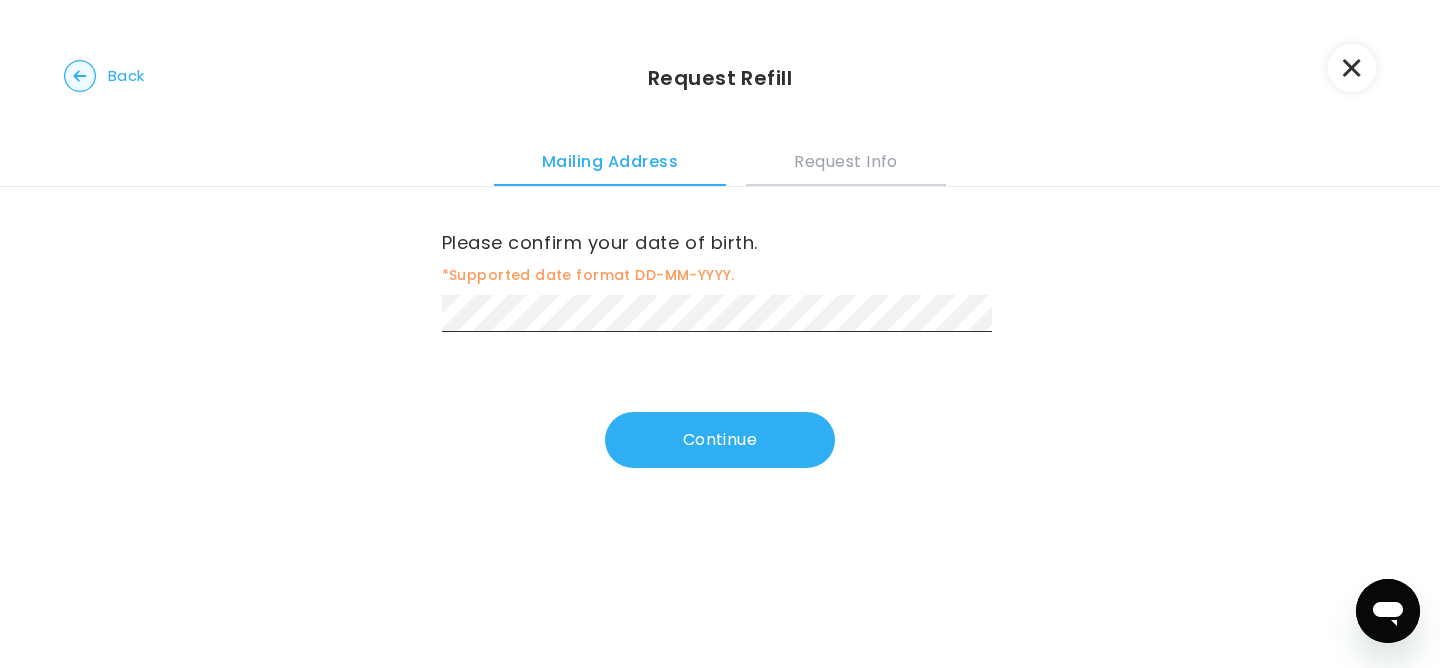 click on "Request Info" at bounding box center (846, 159) 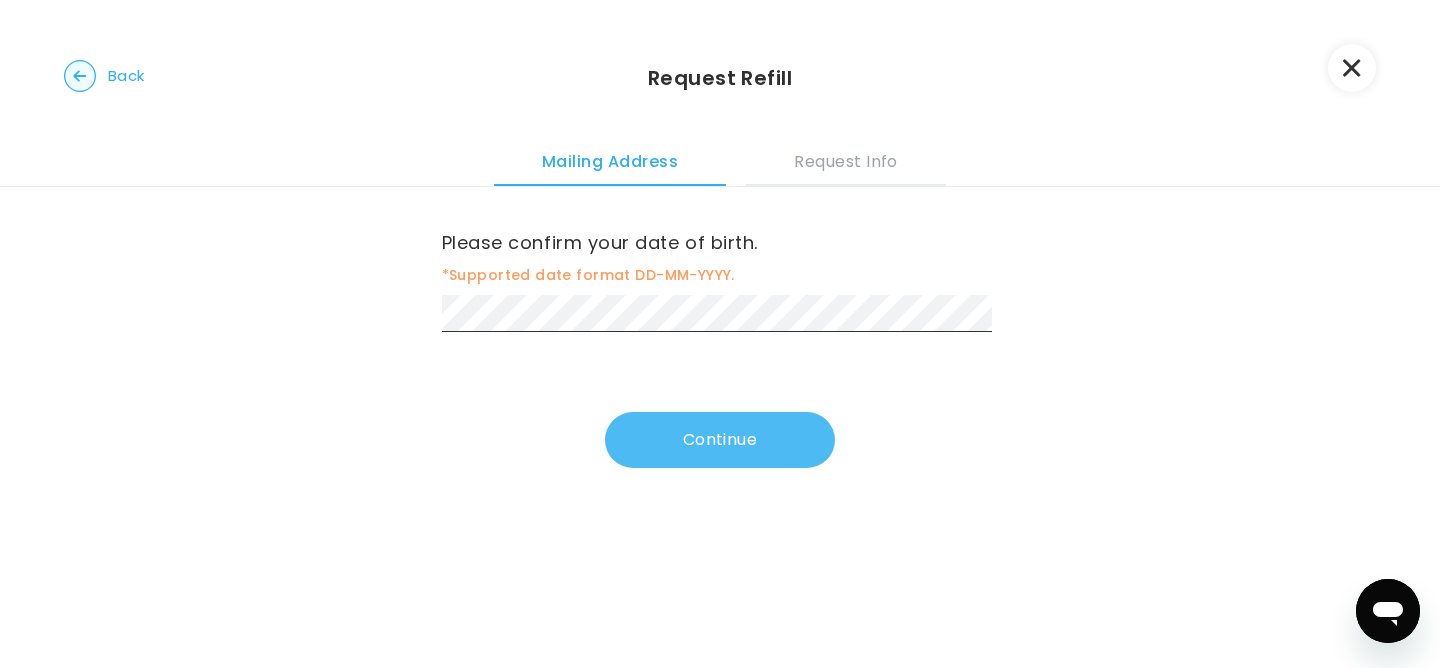 click on "Continue" at bounding box center (720, 440) 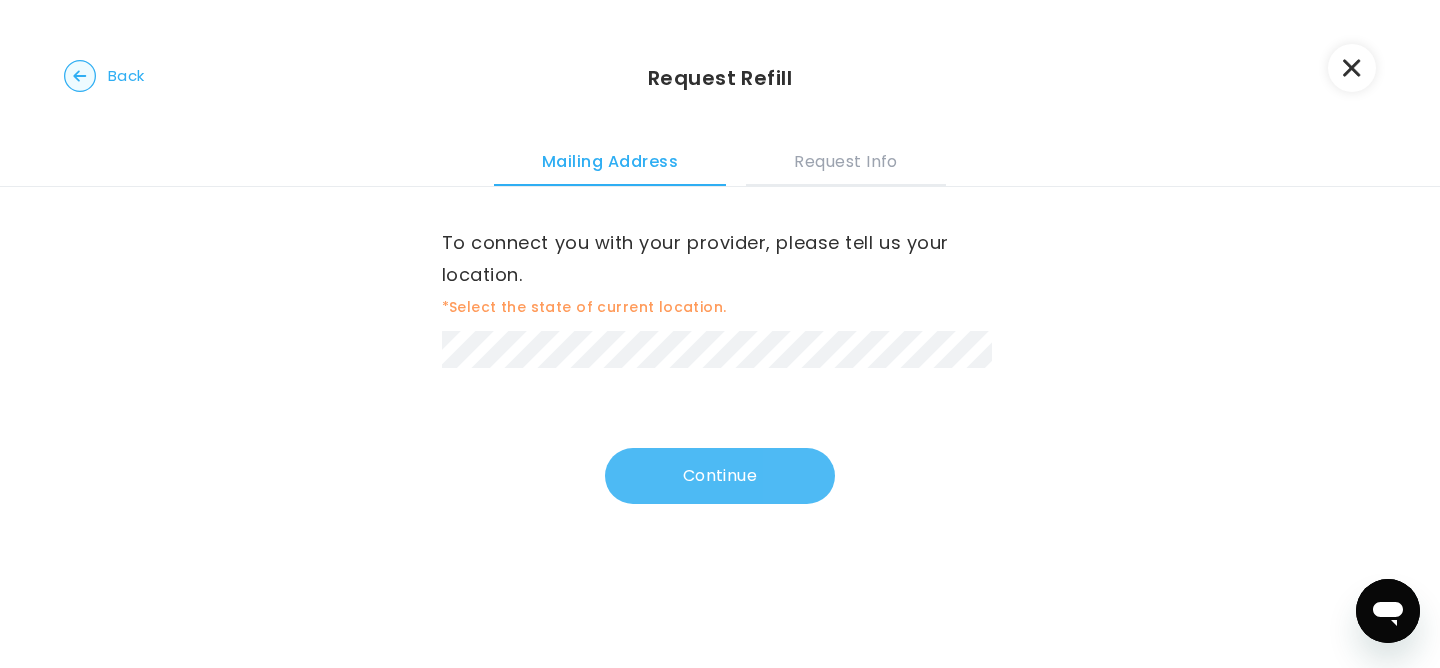 click on "Continue" at bounding box center (720, 476) 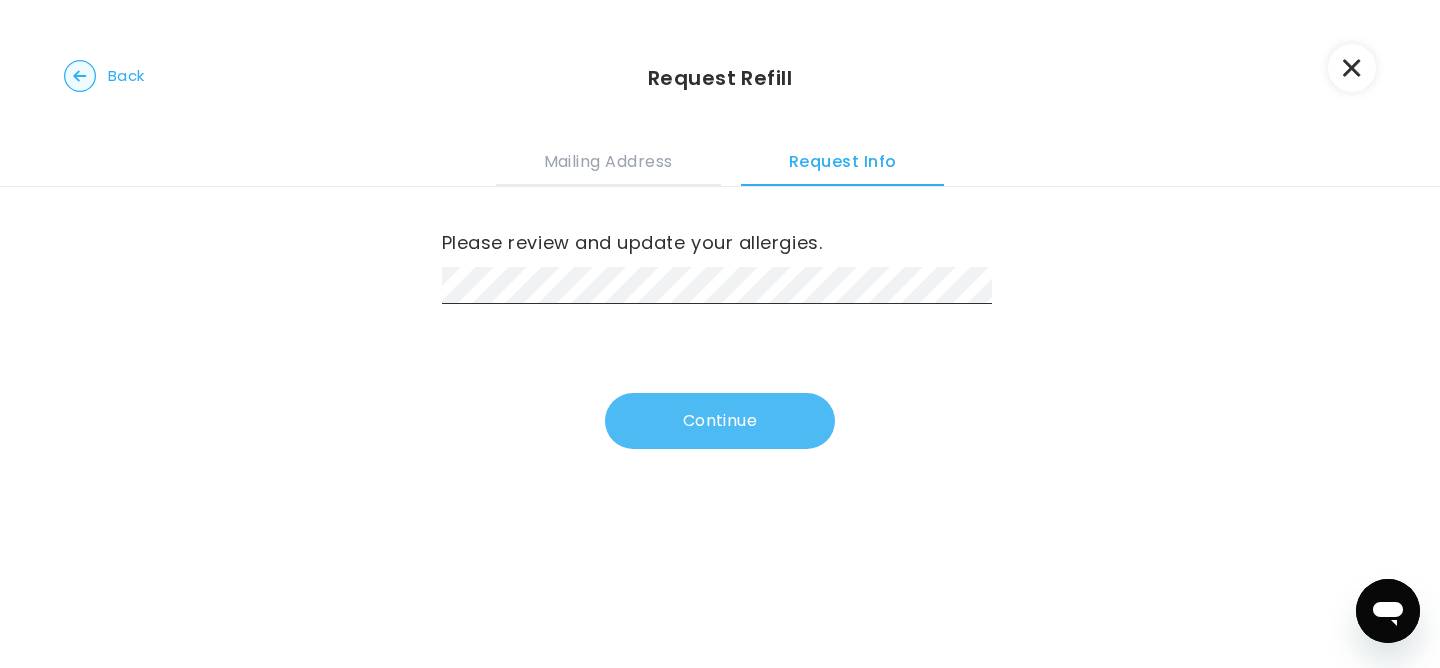 click on "Continue" at bounding box center [720, 421] 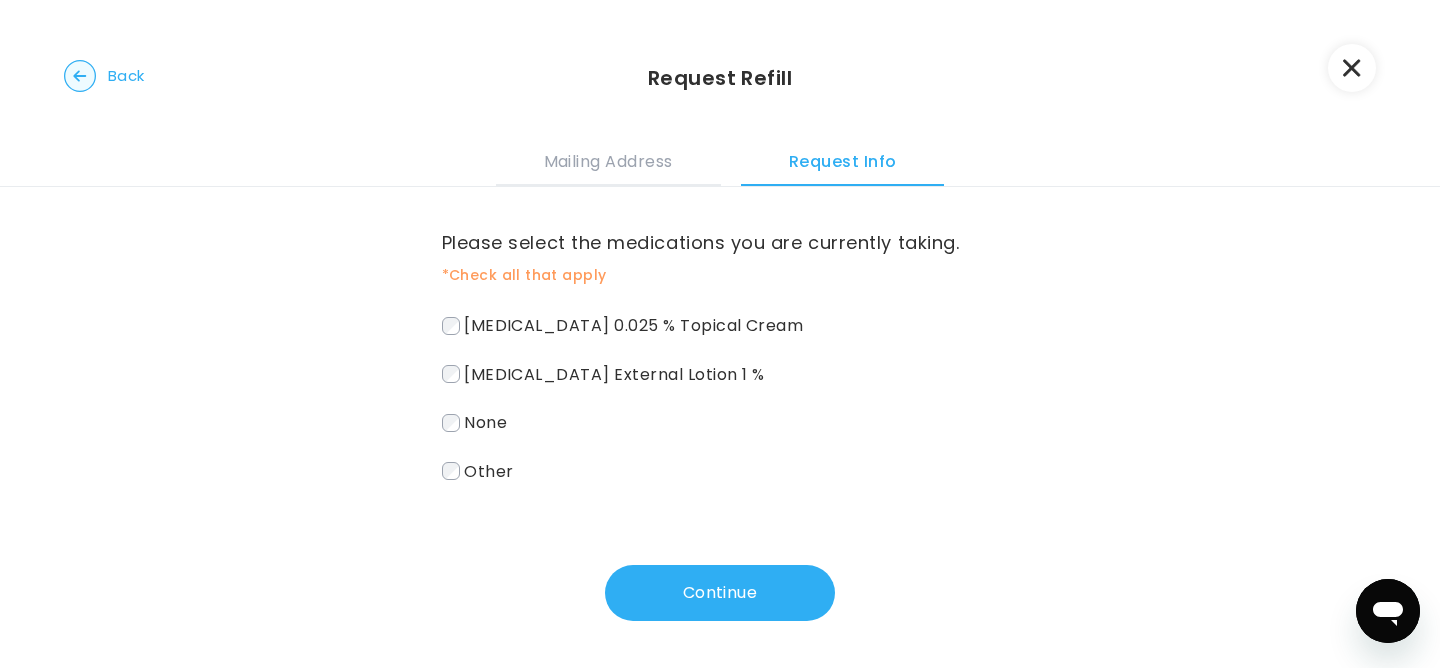 click on "Clindamycin Phosphate External Lotion 1 %" at bounding box center [720, 374] 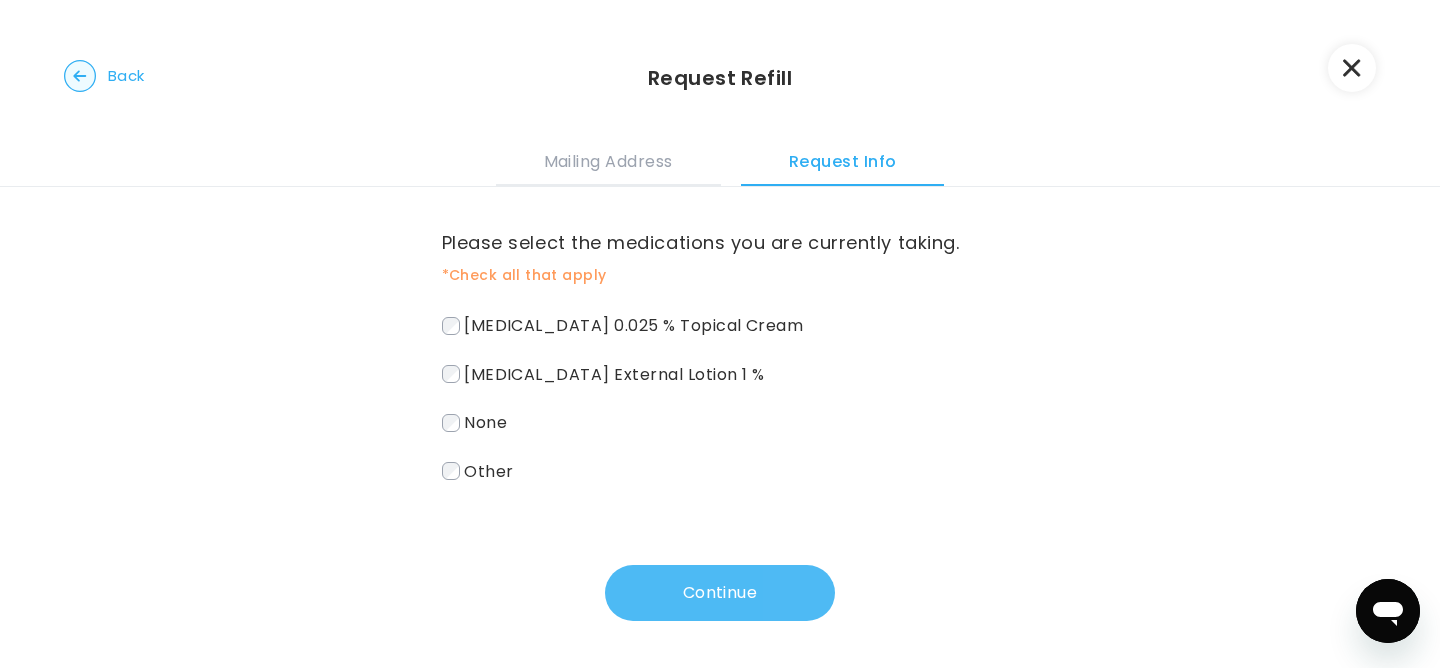 click on "Continue" at bounding box center [720, 593] 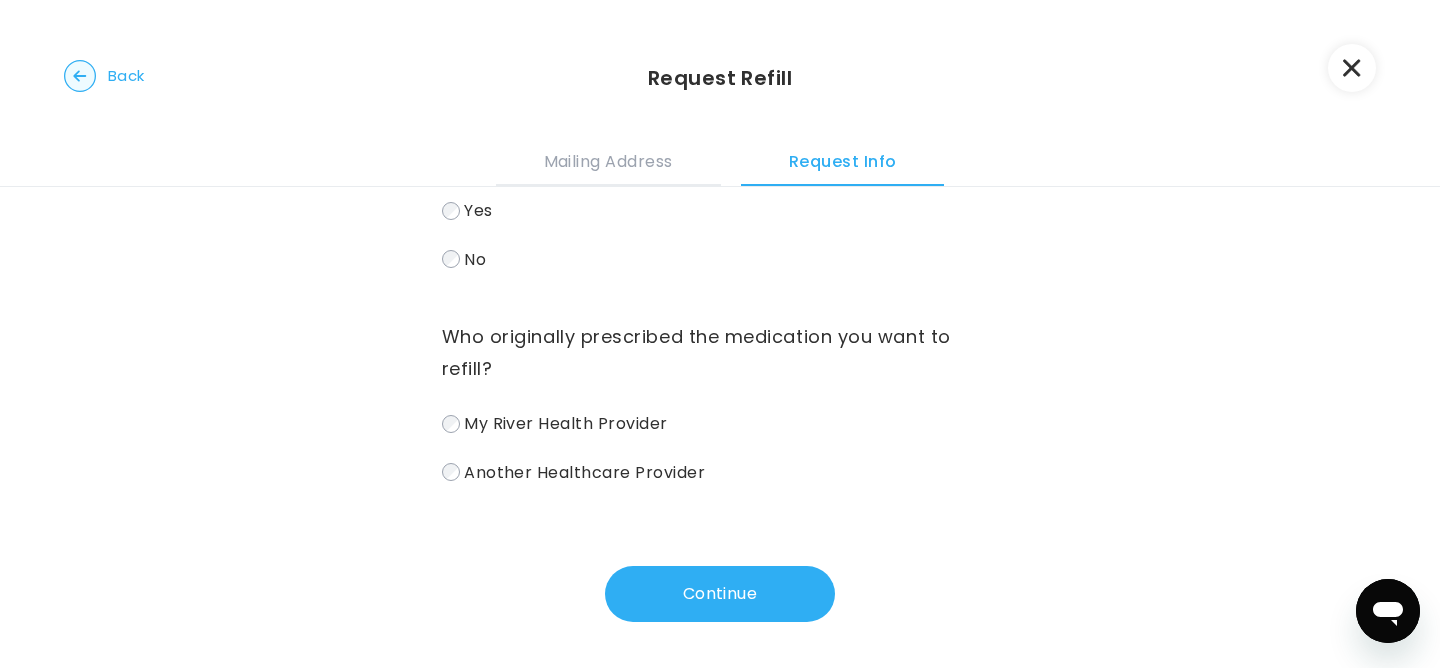scroll, scrollTop: 125, scrollLeft: 0, axis: vertical 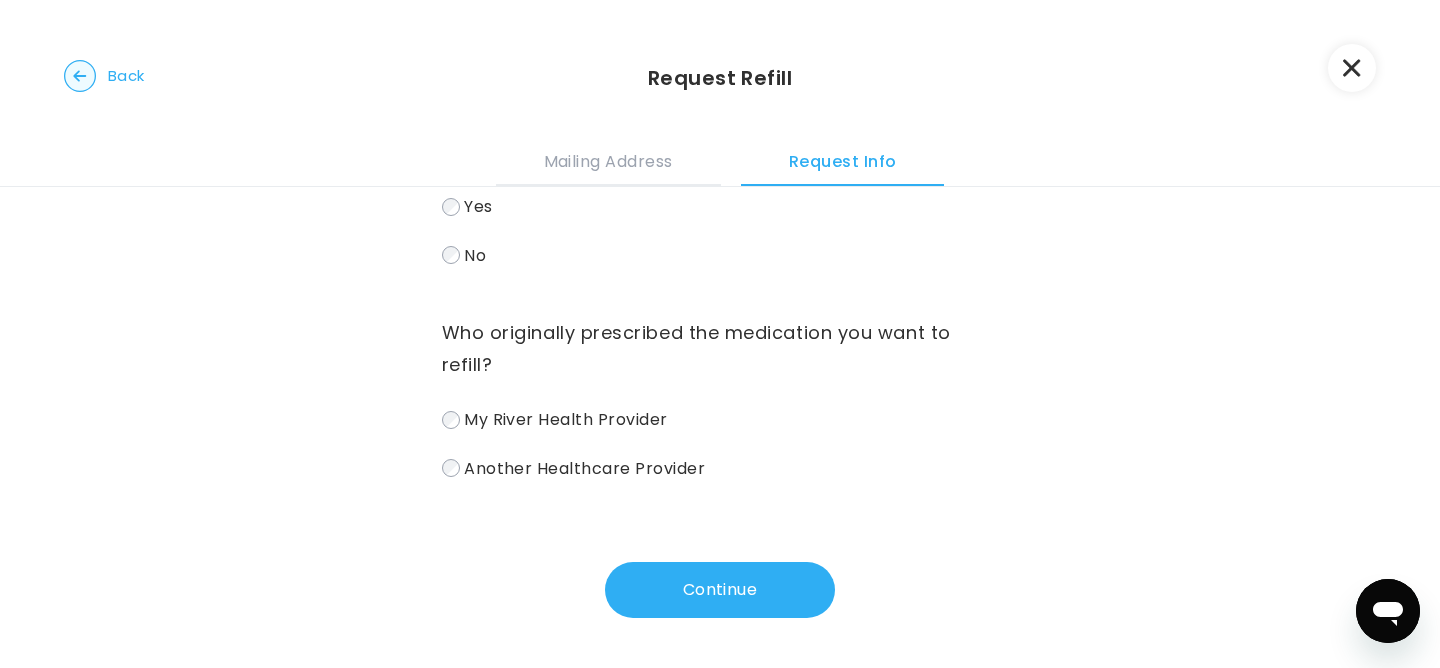 click on "My River Health Provider" at bounding box center [566, 419] 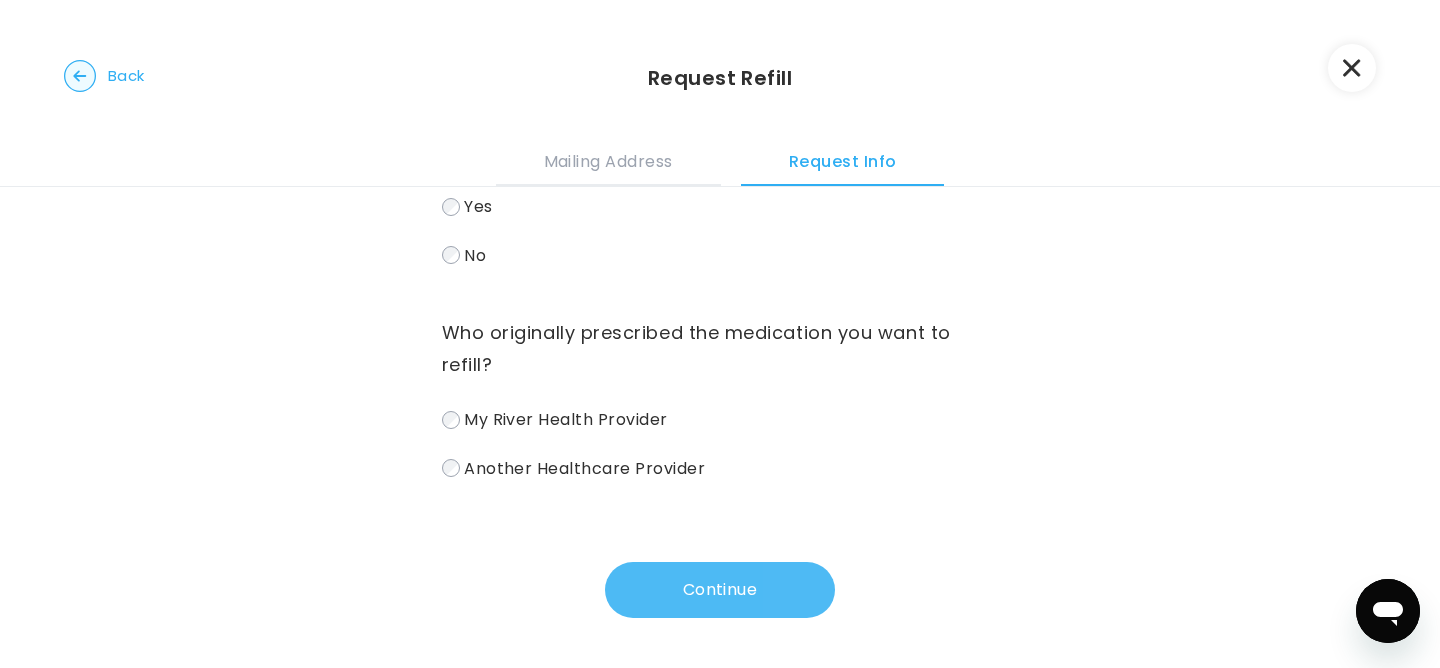 click on "Continue" at bounding box center (720, 590) 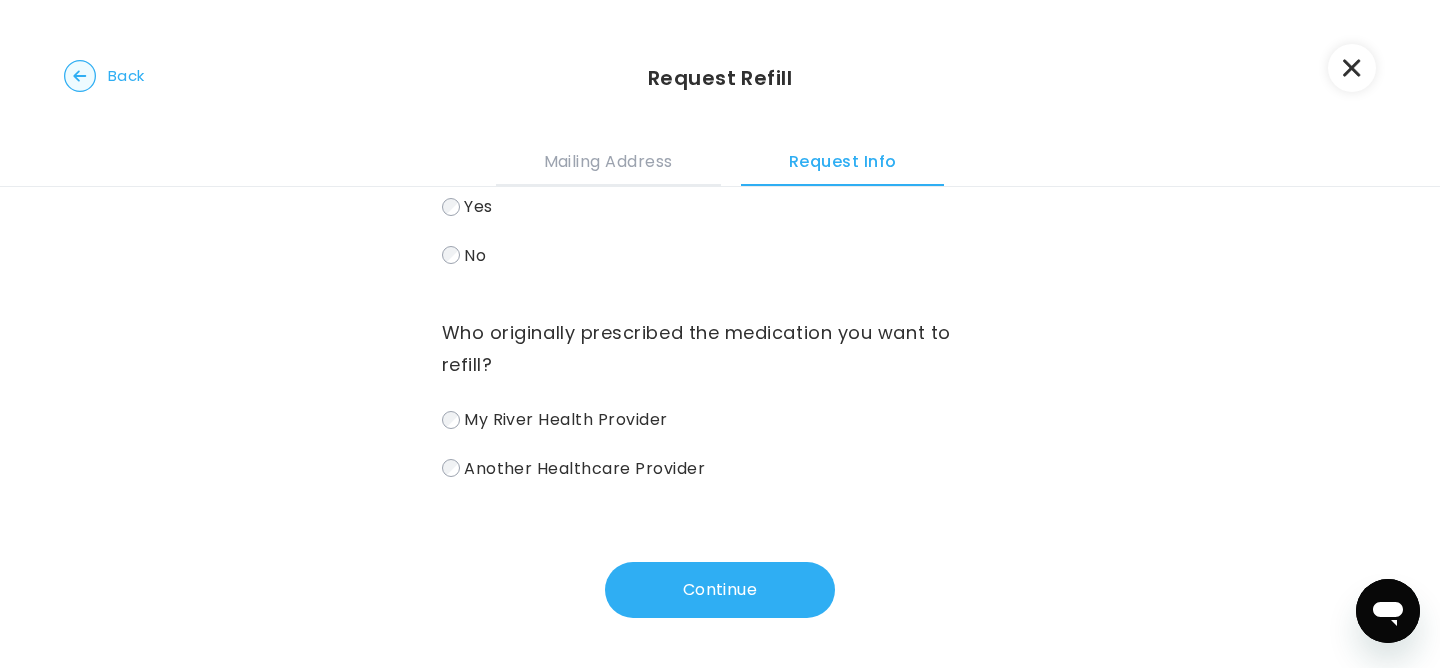 scroll, scrollTop: 0, scrollLeft: 0, axis: both 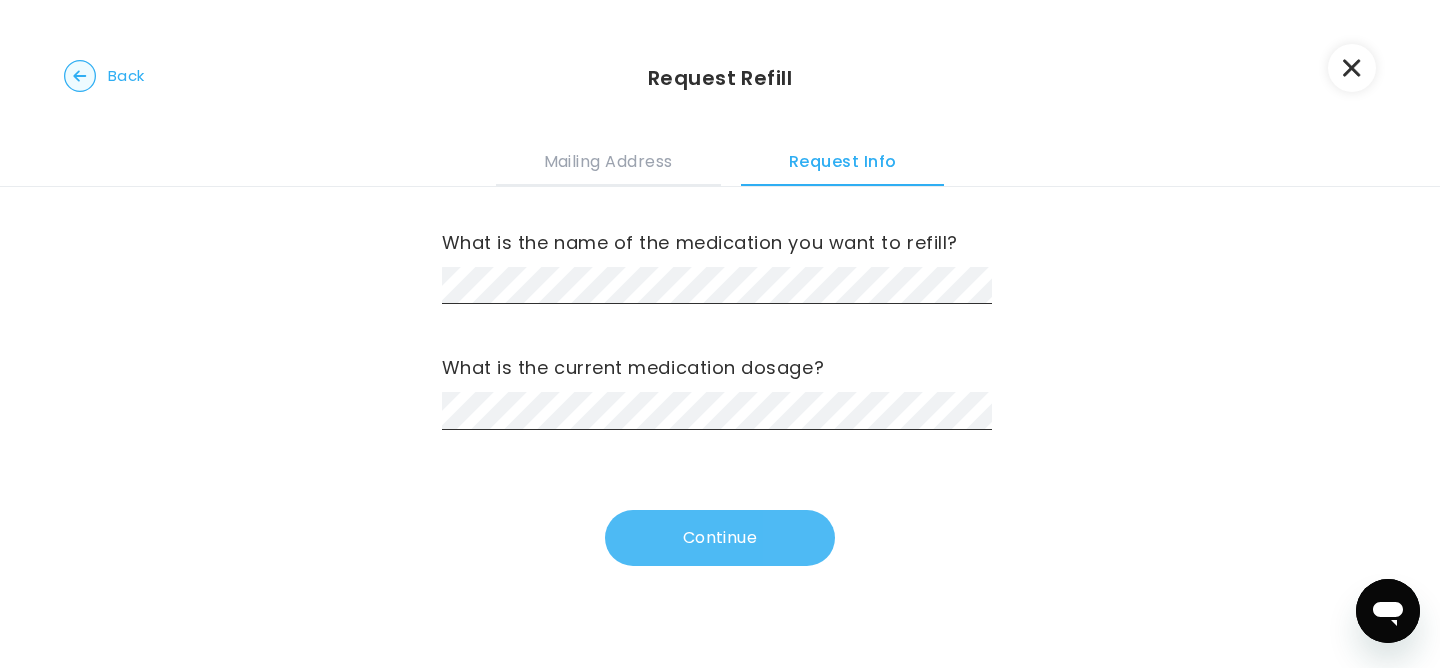 click on "Continue" at bounding box center [720, 538] 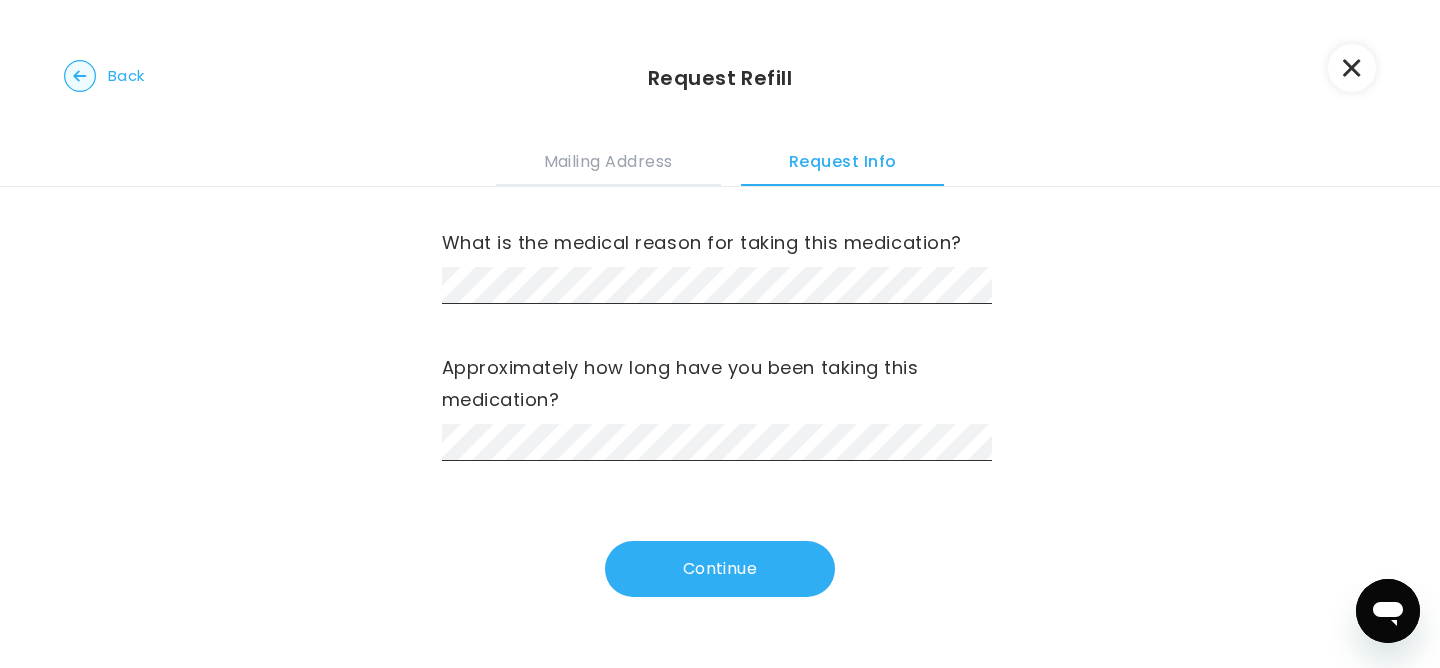 click on "What is the medical reason for taking this medication? Approximately how long have you been taking this medication?" at bounding box center [720, 324] 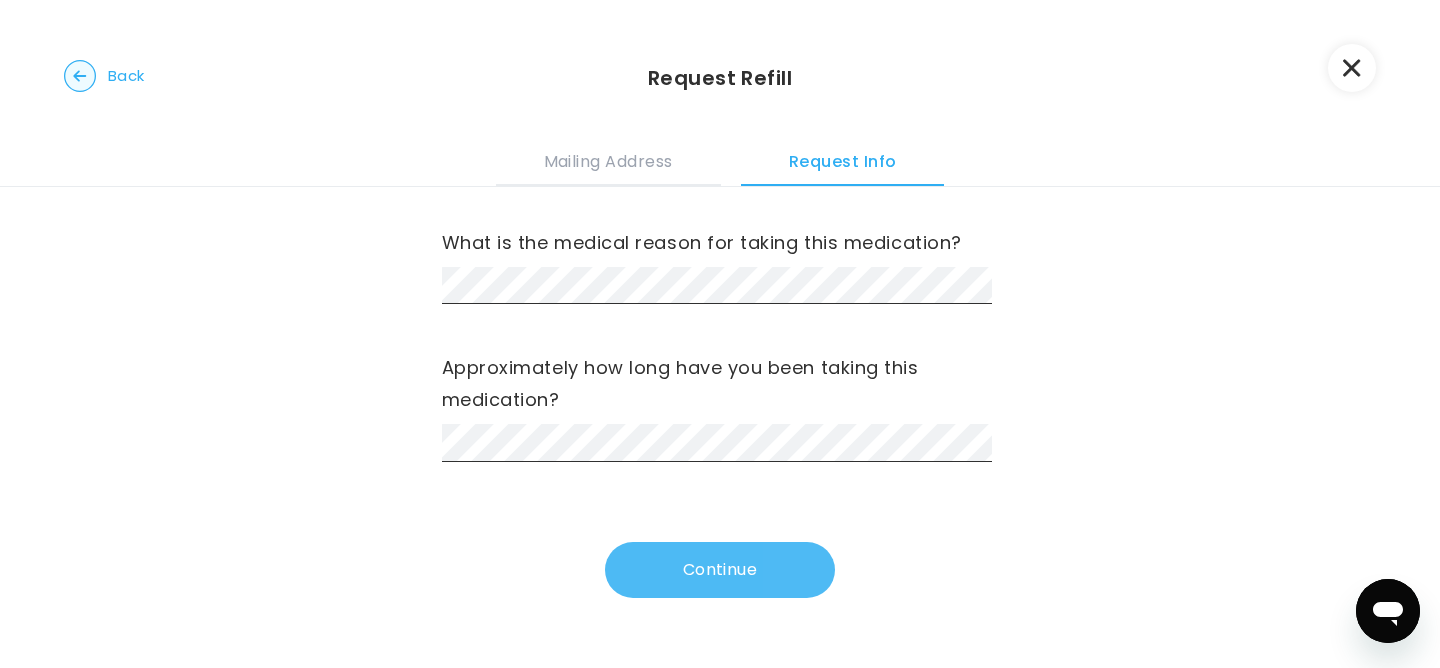 click on "Continue" at bounding box center (720, 570) 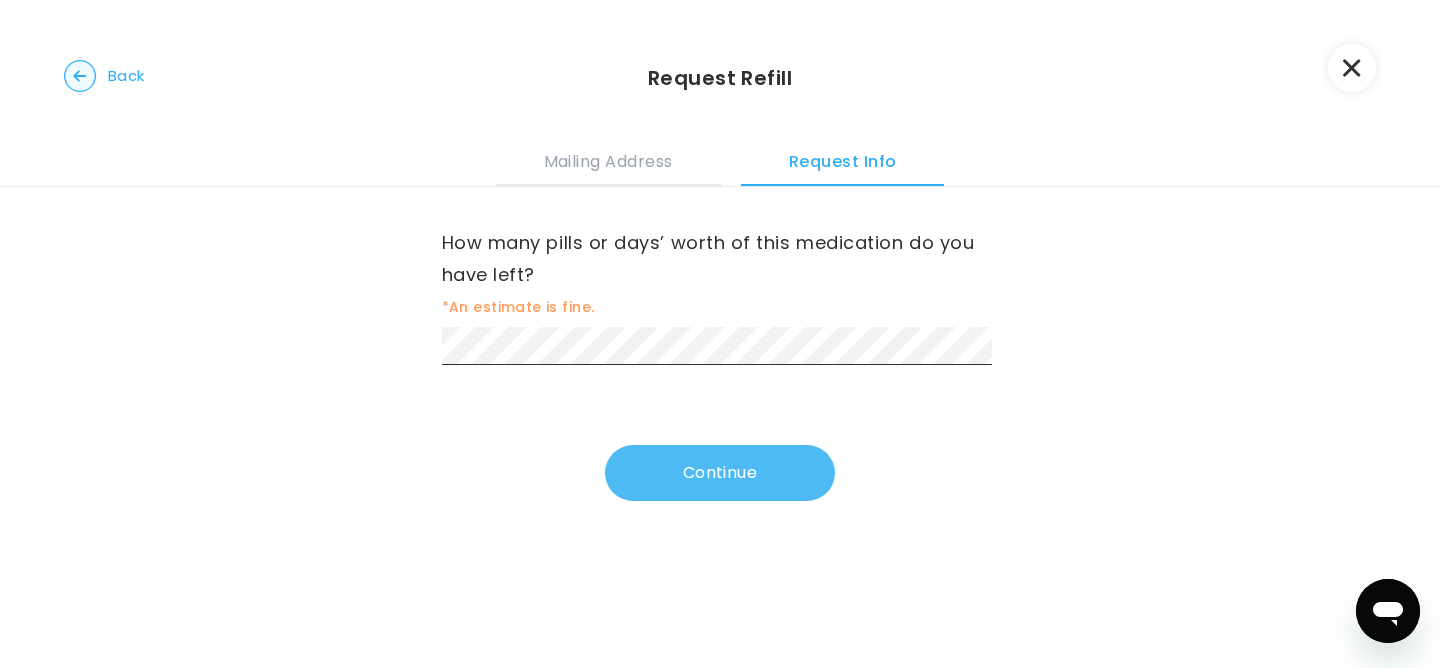 click on "Continue" at bounding box center (720, 473) 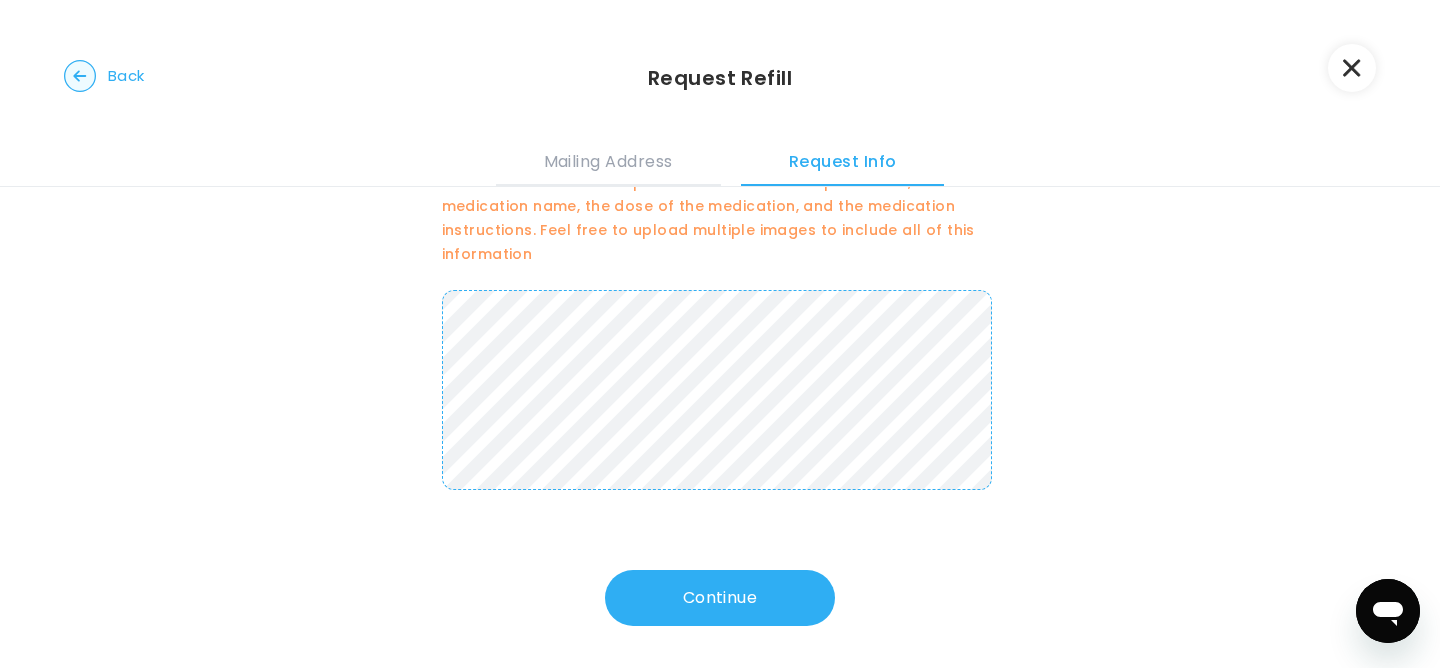 scroll, scrollTop: 101, scrollLeft: 0, axis: vertical 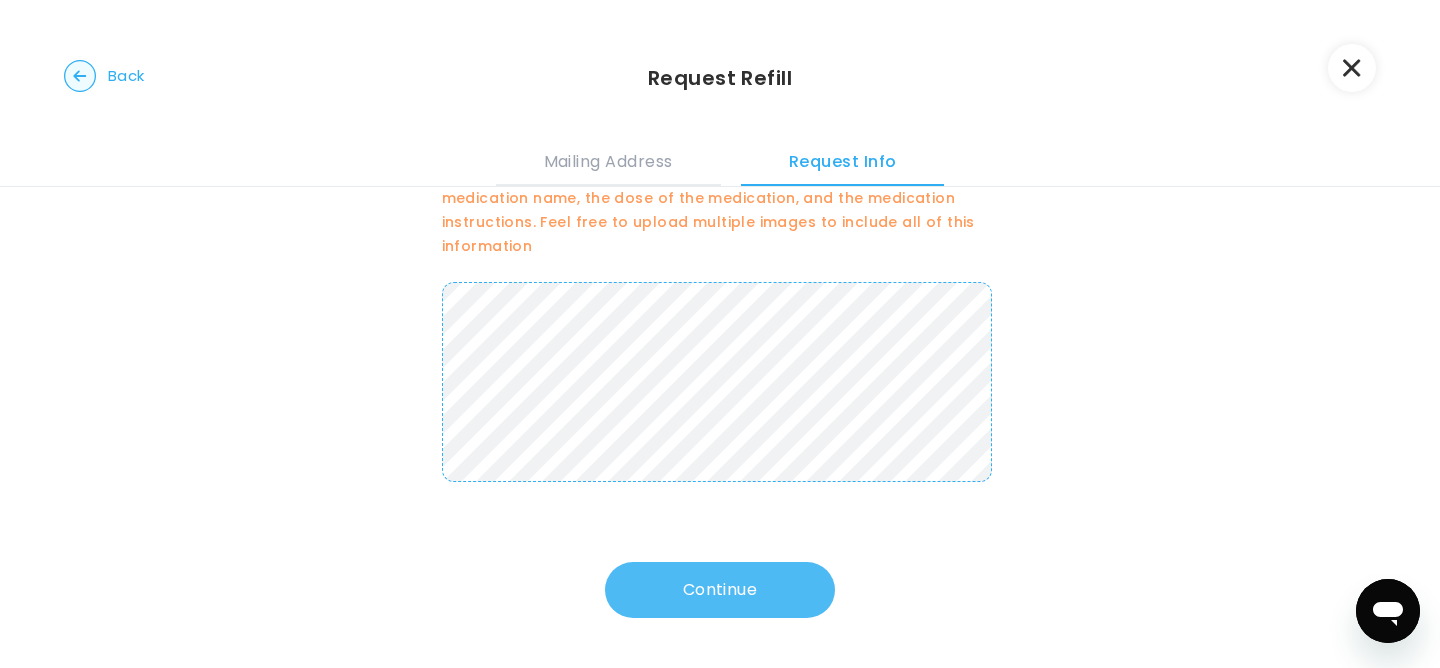 click on "Continue" at bounding box center (720, 590) 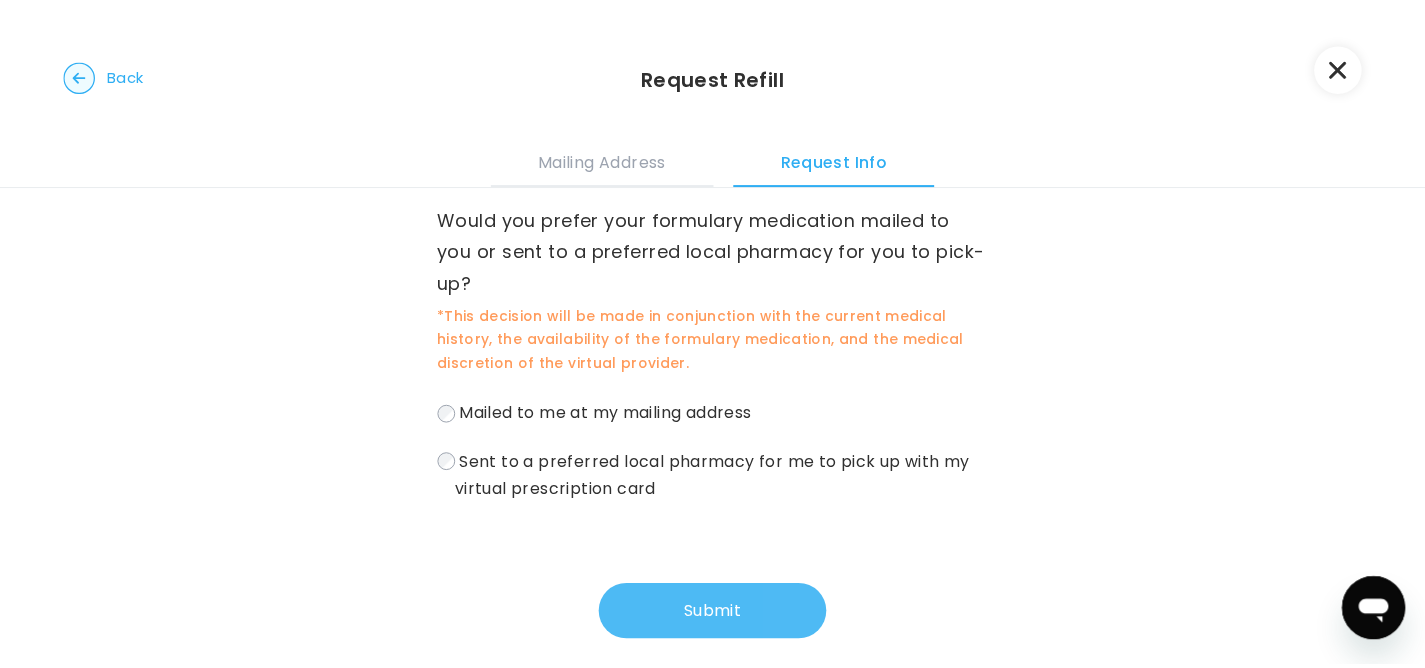 scroll, scrollTop: 0, scrollLeft: 0, axis: both 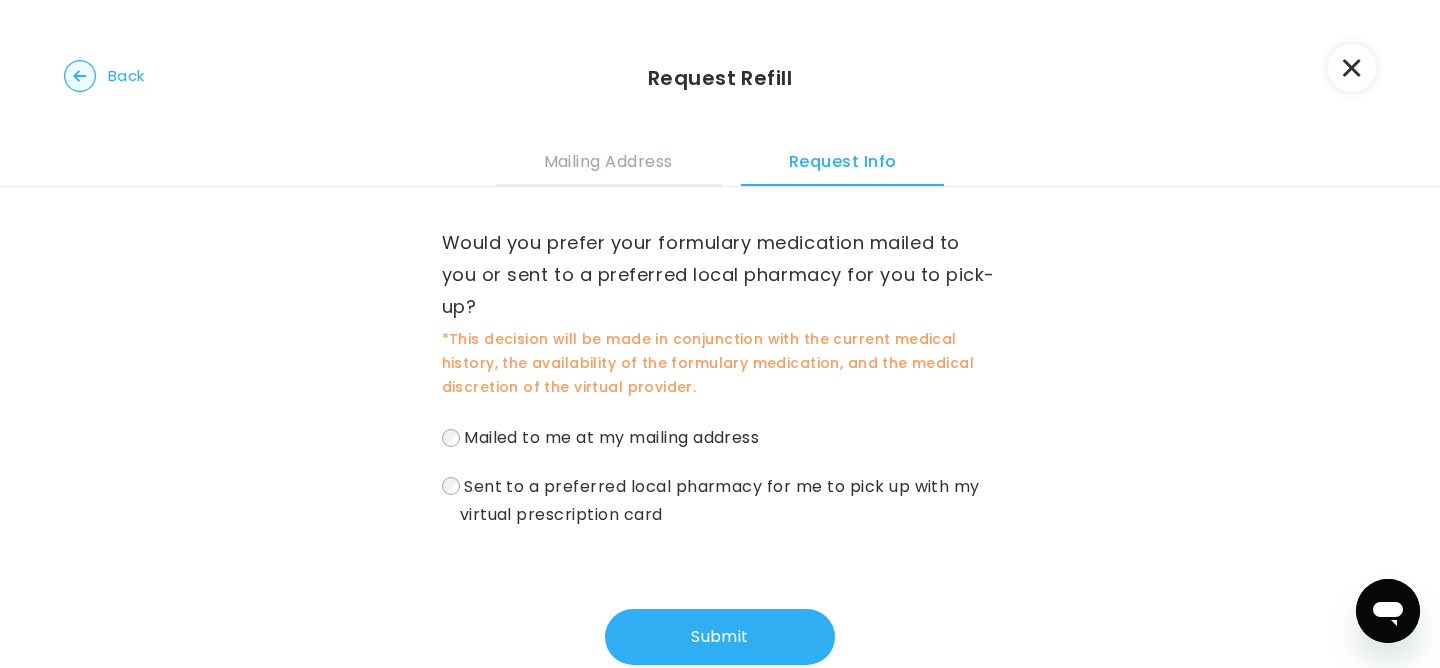 click on "Sent to a preferred local pharmacy for me to pick up with my virtual prescription card" at bounding box center (720, 500) 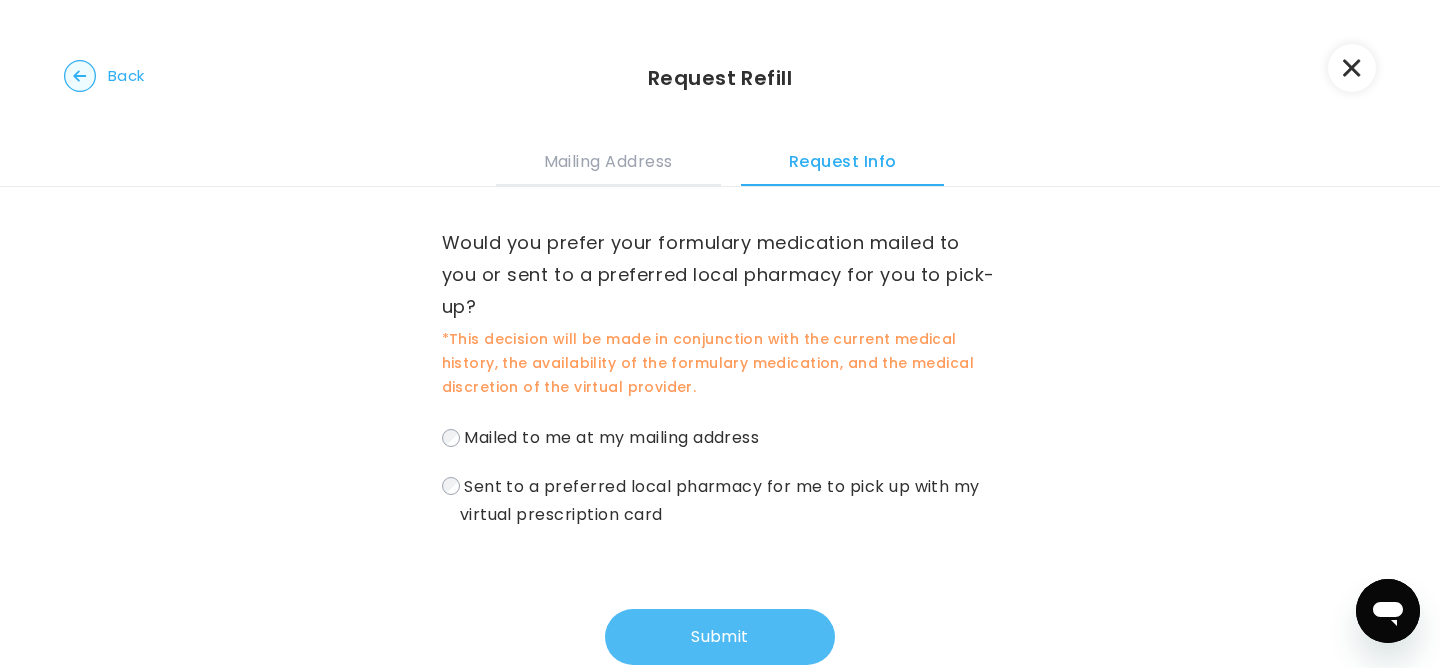 click on "Submit" at bounding box center (720, 637) 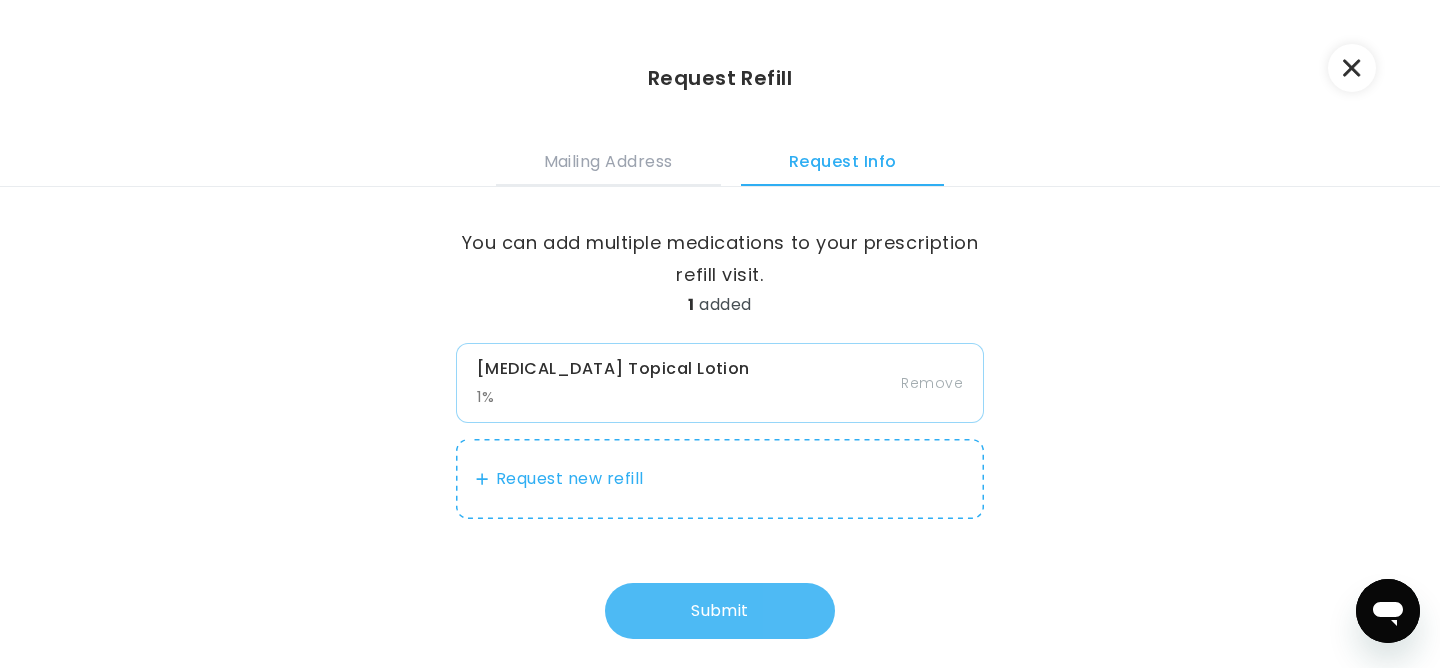 click on "Submit" at bounding box center (720, 611) 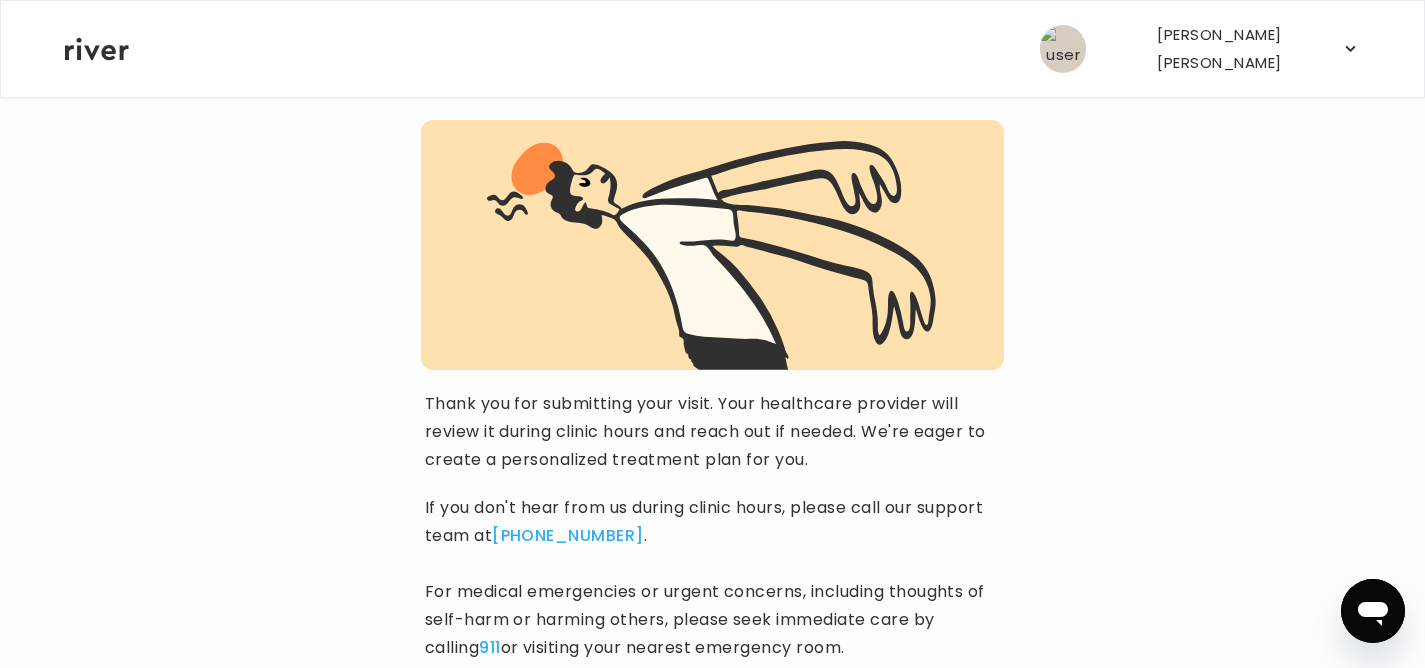 scroll, scrollTop: 306, scrollLeft: 0, axis: vertical 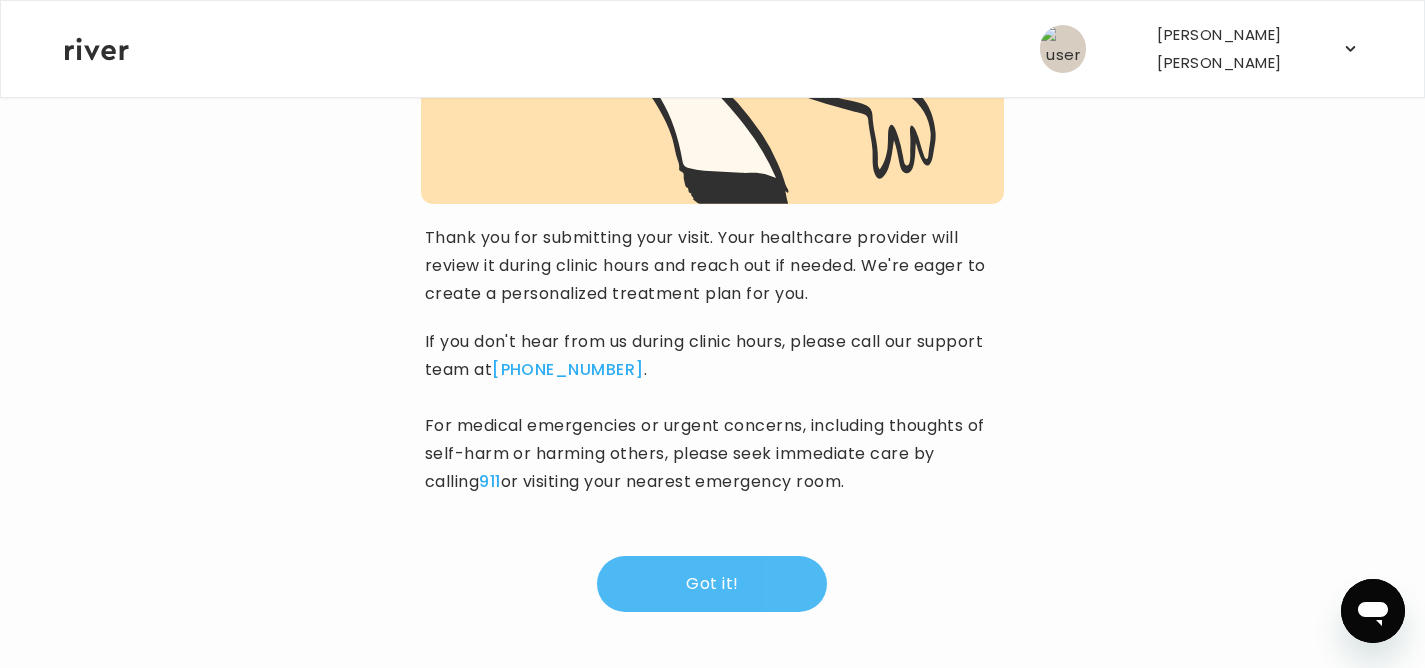 click on "Got it!" at bounding box center (712, 584) 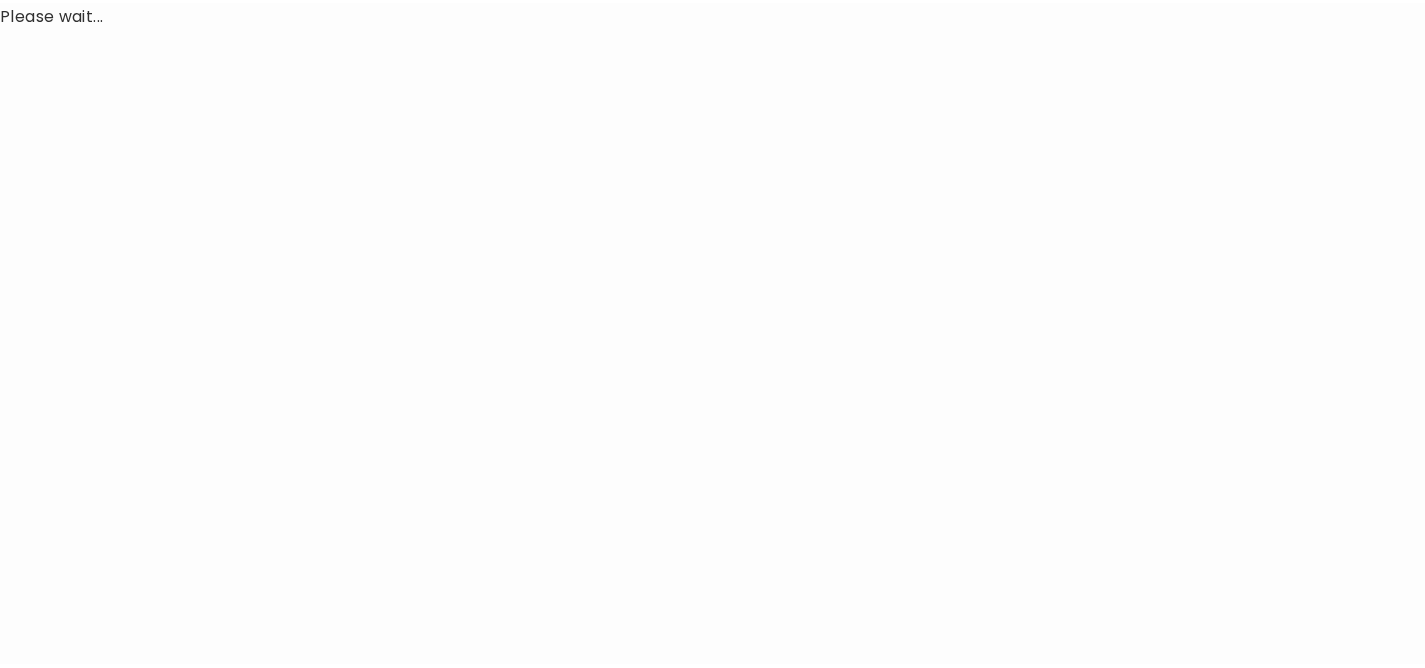 scroll, scrollTop: 0, scrollLeft: 0, axis: both 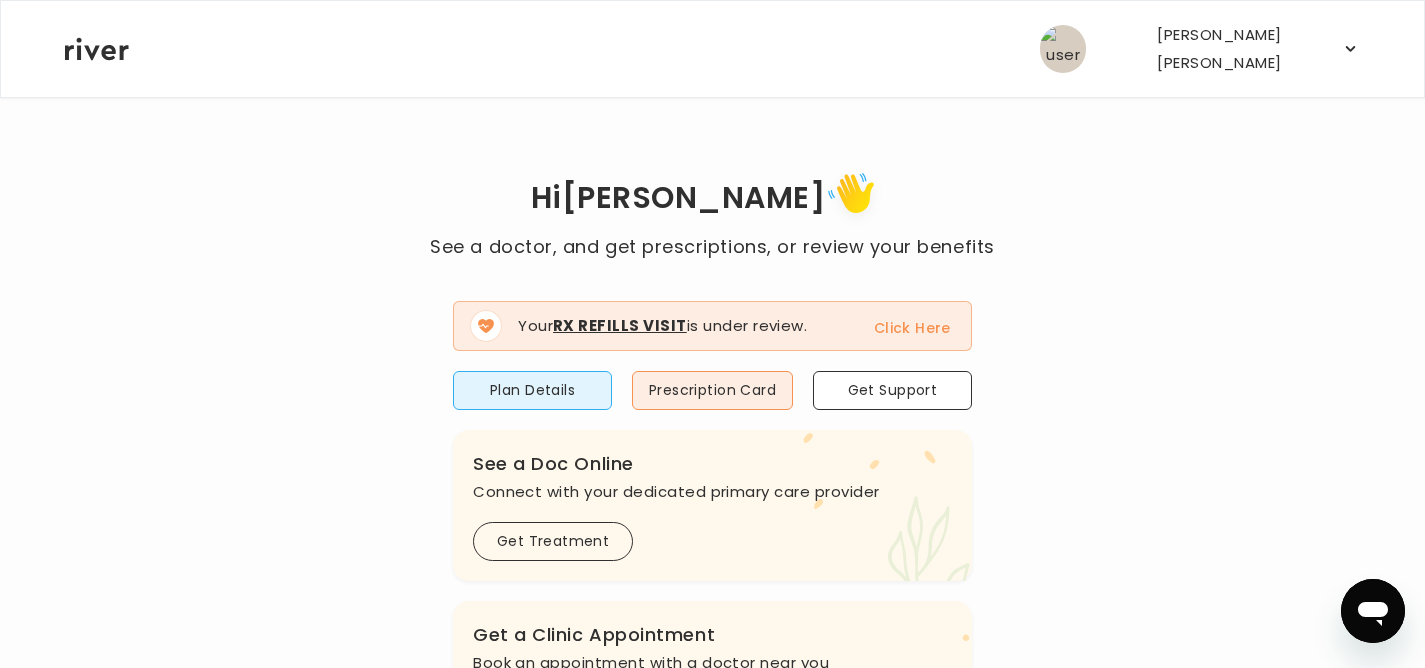 click on "Click Here" at bounding box center (912, 328) 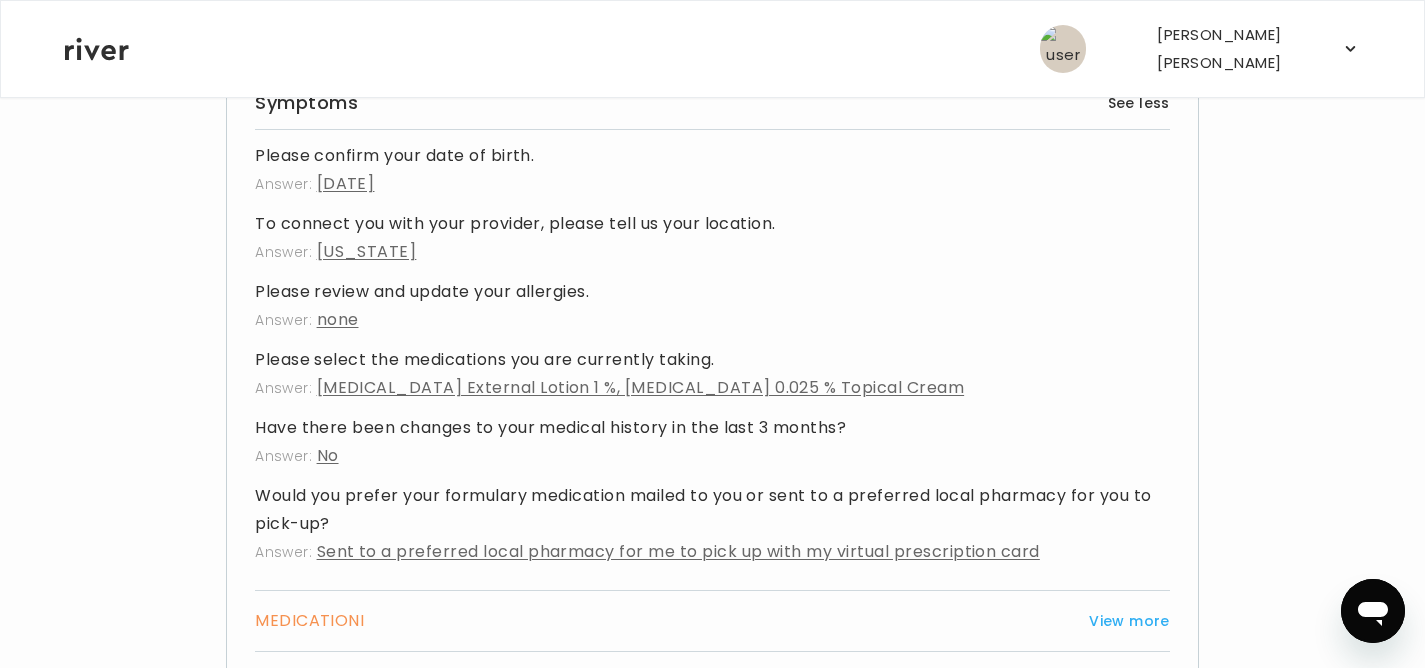 scroll, scrollTop: 420, scrollLeft: 0, axis: vertical 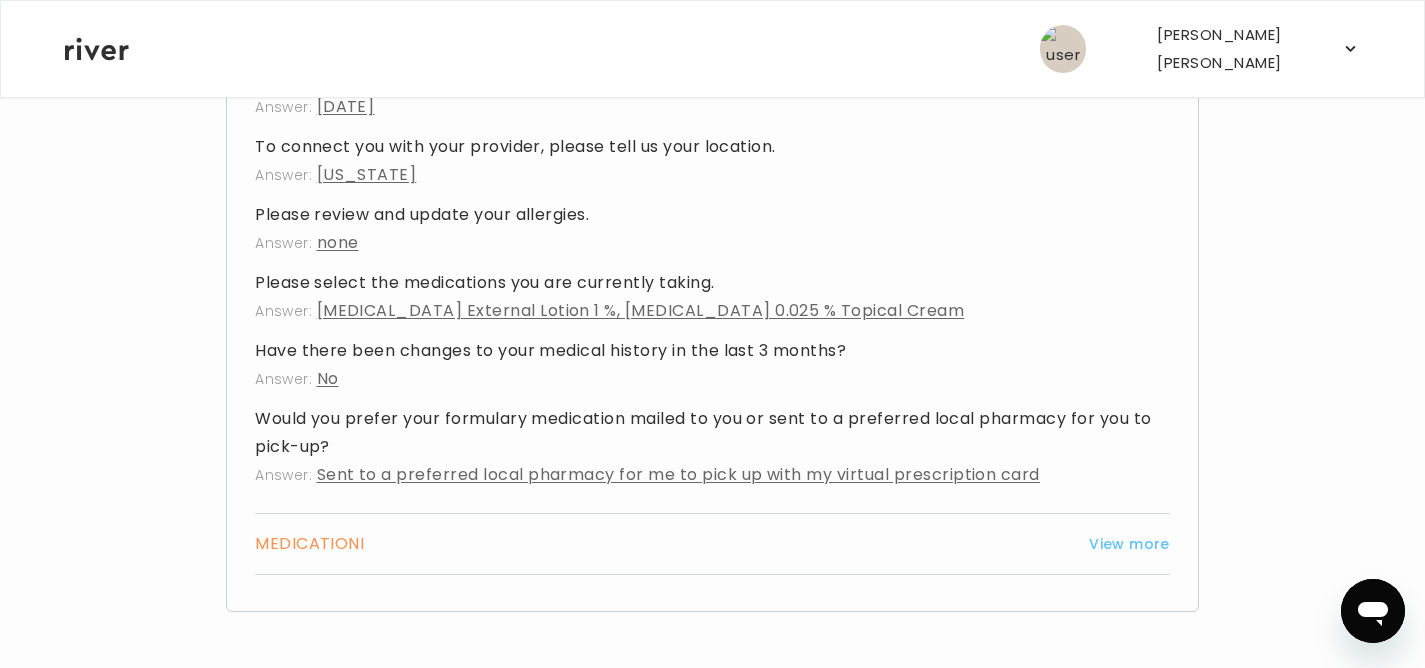 click on "View more" at bounding box center [1129, 544] 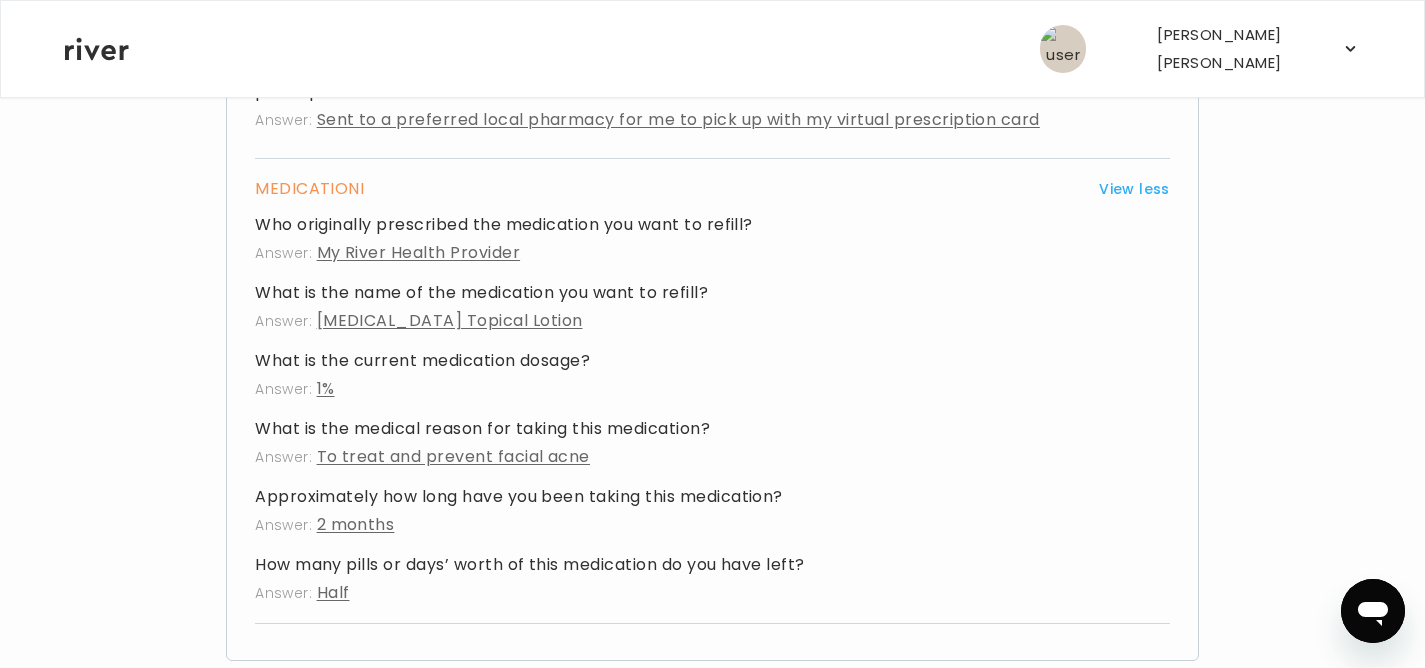 scroll, scrollTop: 634, scrollLeft: 0, axis: vertical 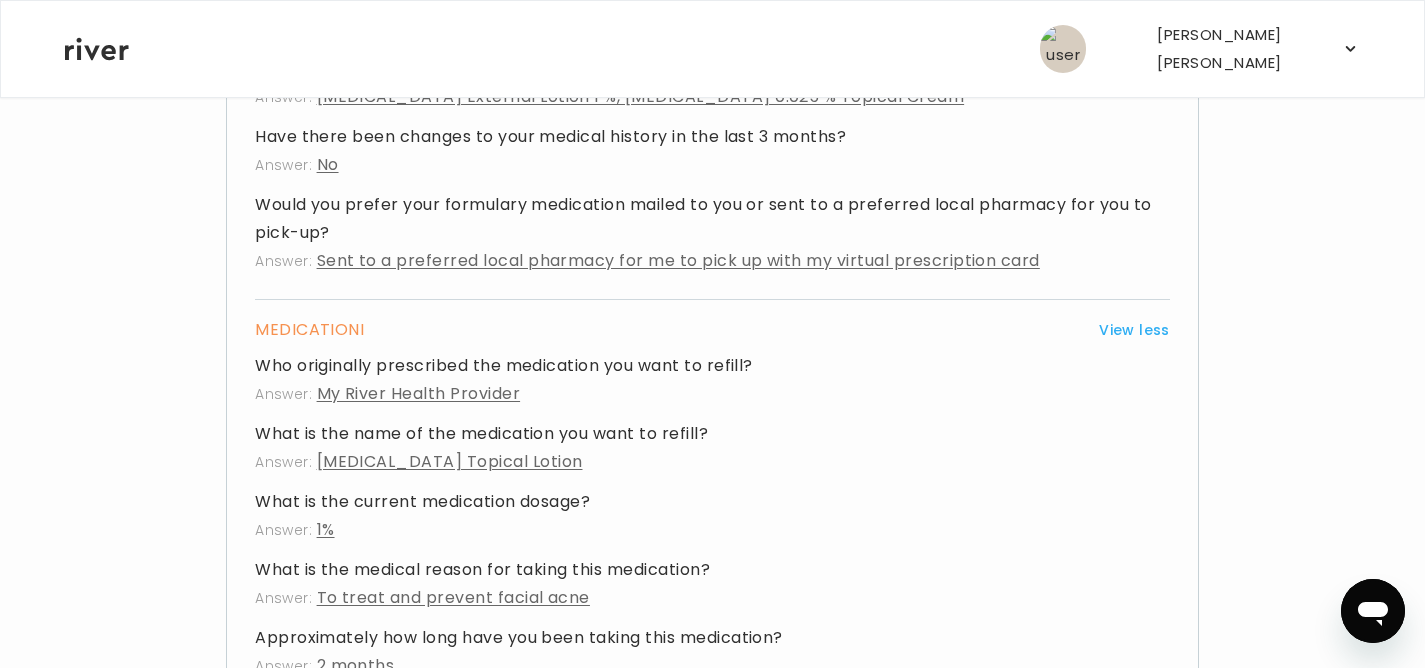 click on "View less" at bounding box center (1134, 330) 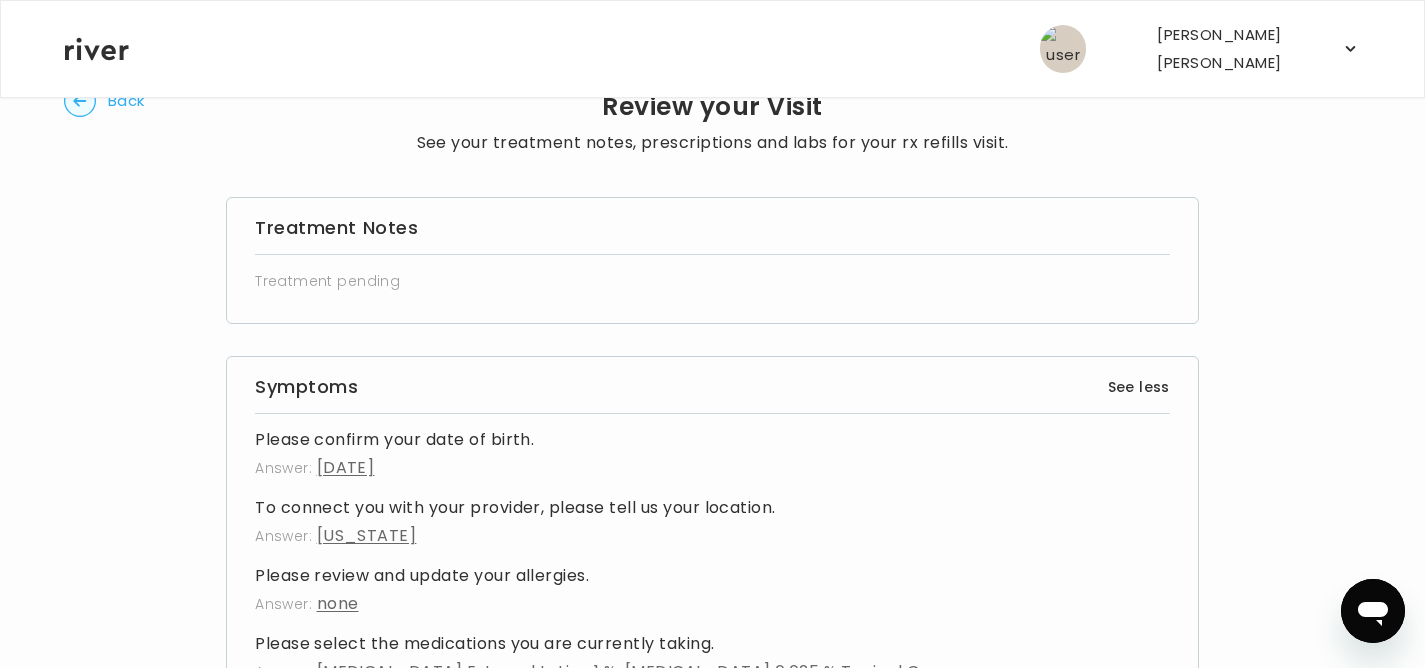 scroll, scrollTop: 0, scrollLeft: 0, axis: both 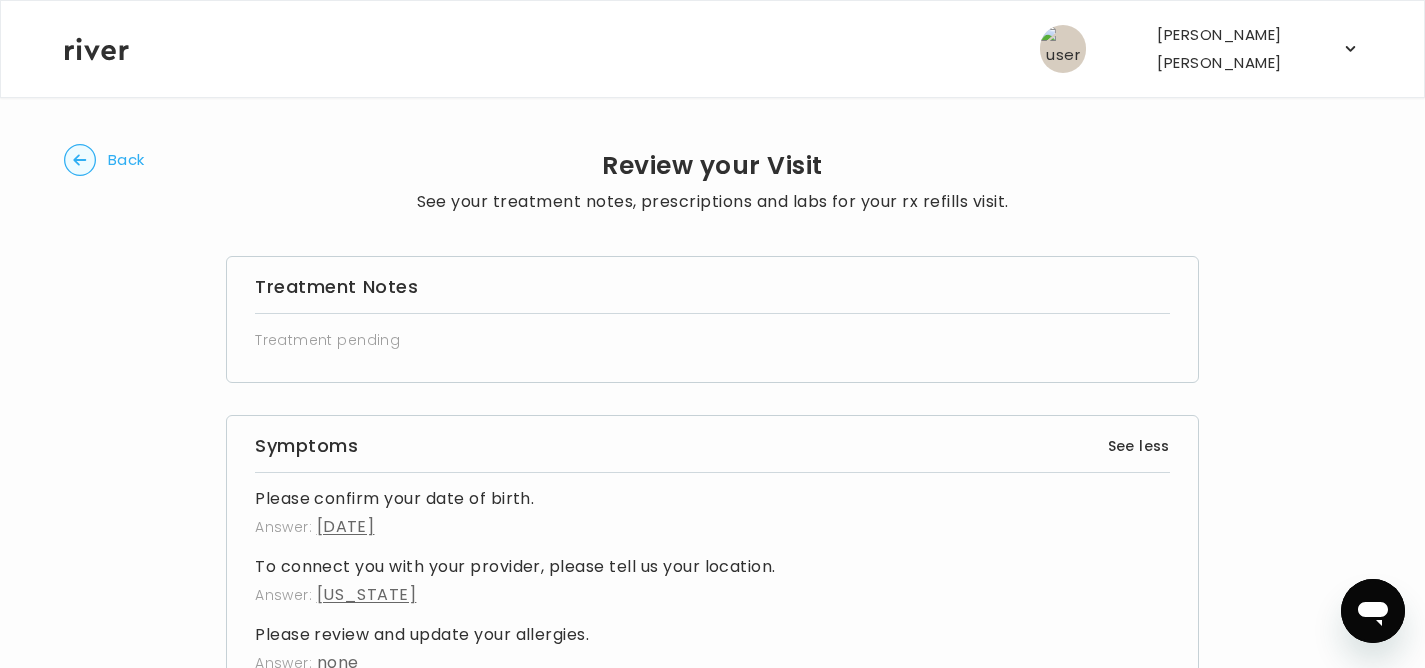 click on "Back" at bounding box center [104, 160] 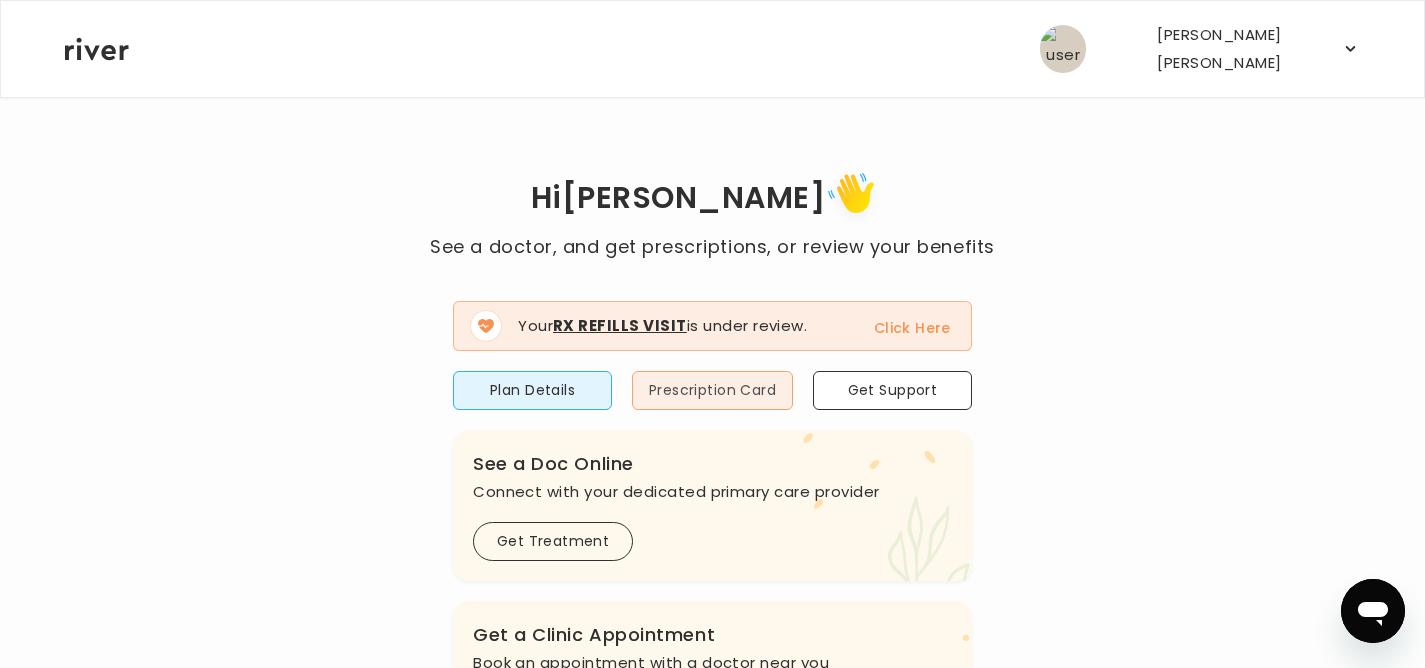 click on "Prescription Card" at bounding box center [712, 390] 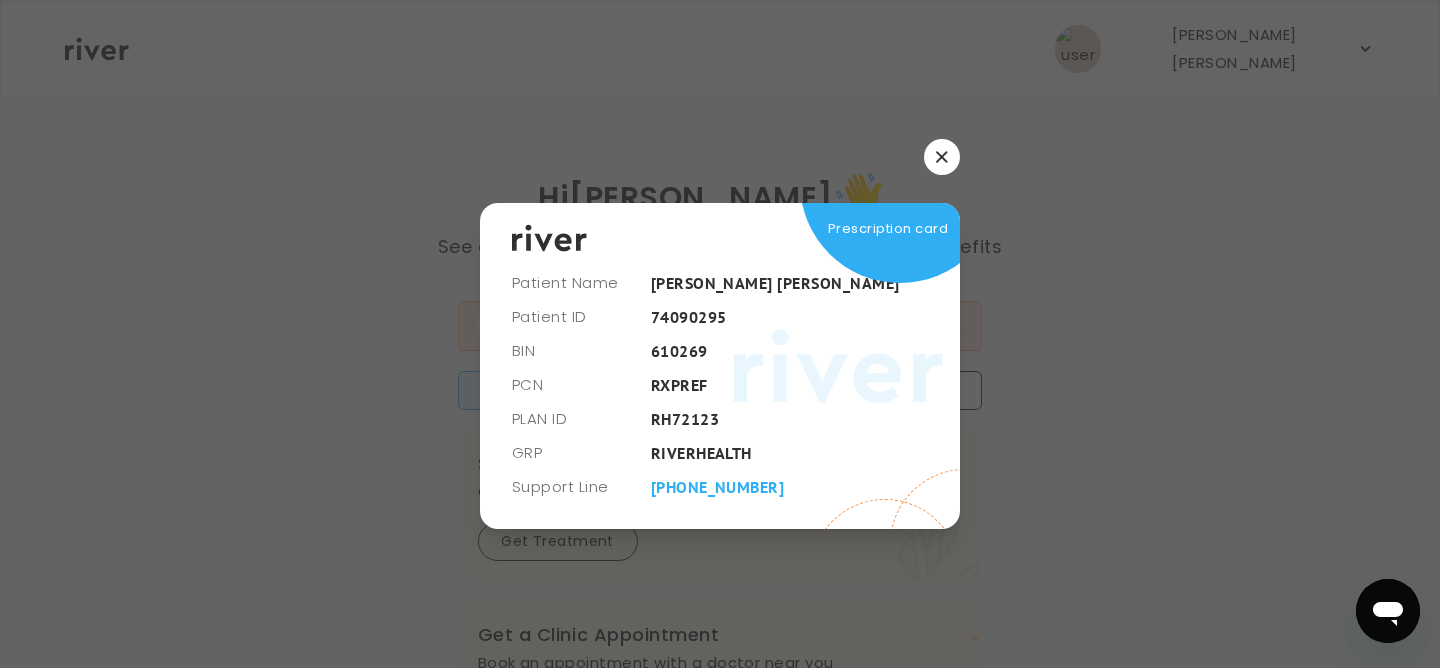 click at bounding box center (942, 157) 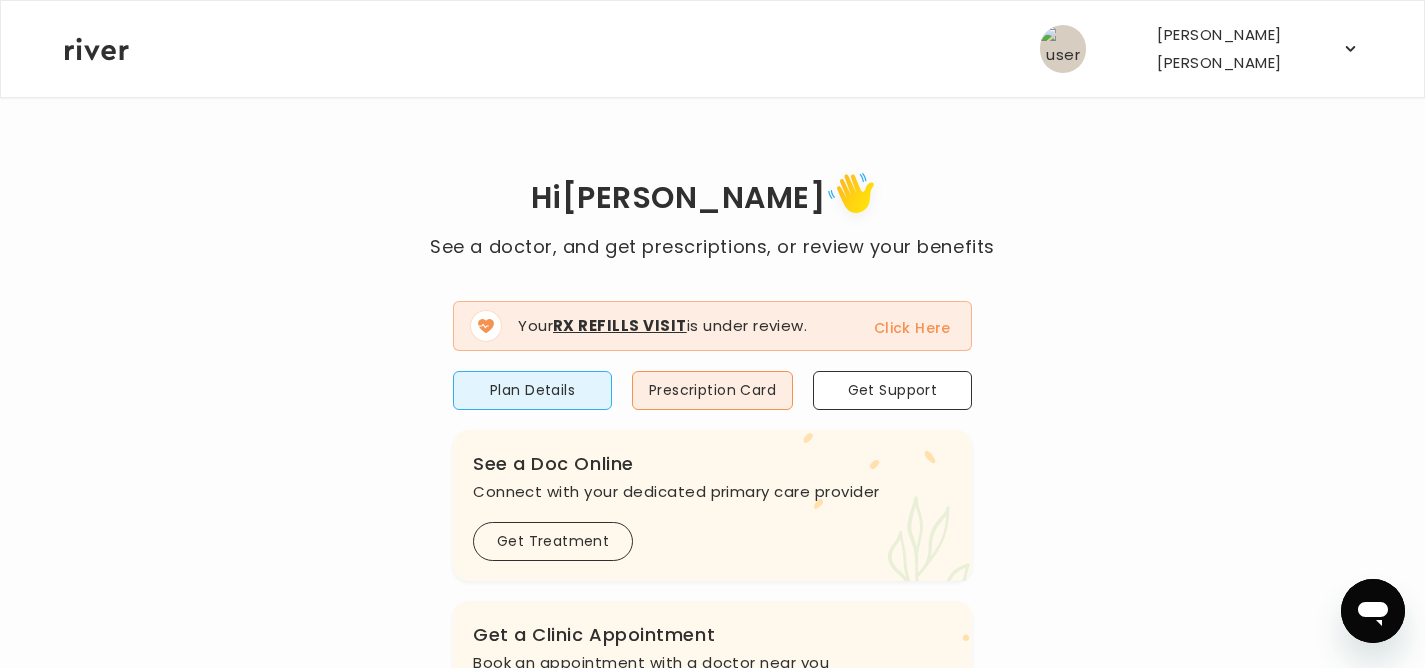 click on "Click Here" at bounding box center [912, 328] 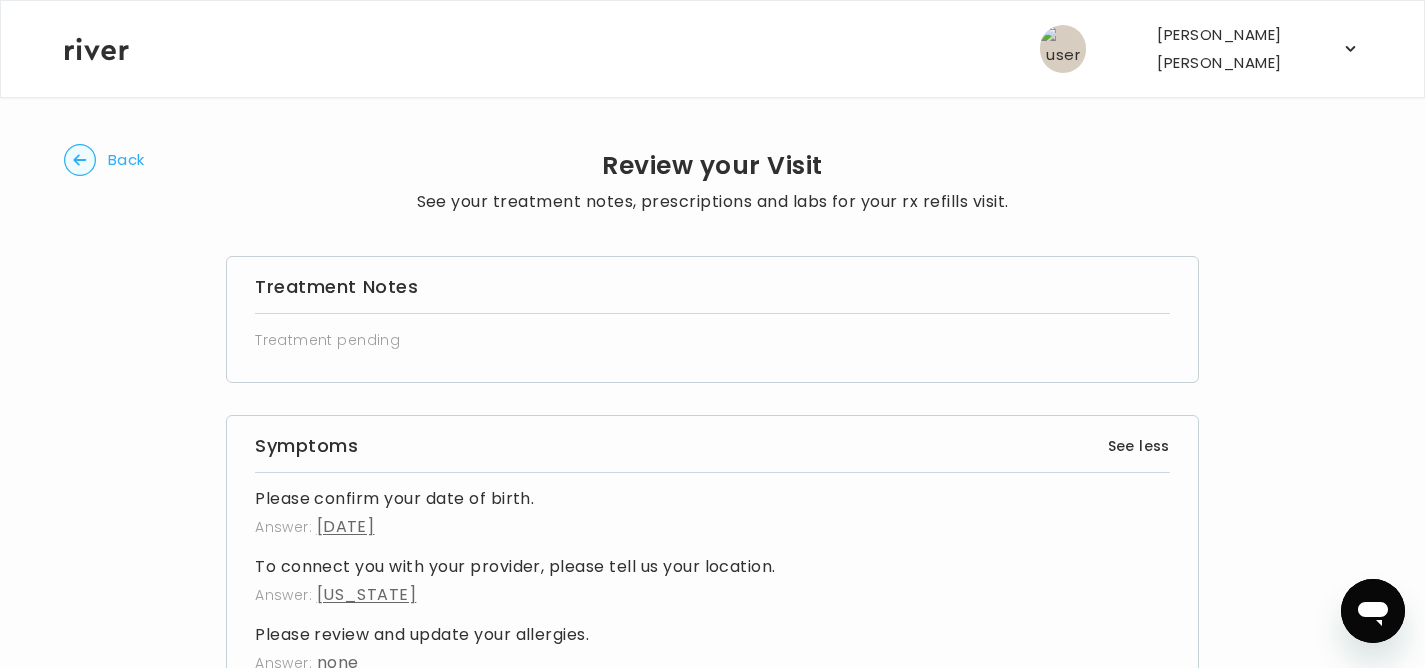 scroll, scrollTop: 420, scrollLeft: 0, axis: vertical 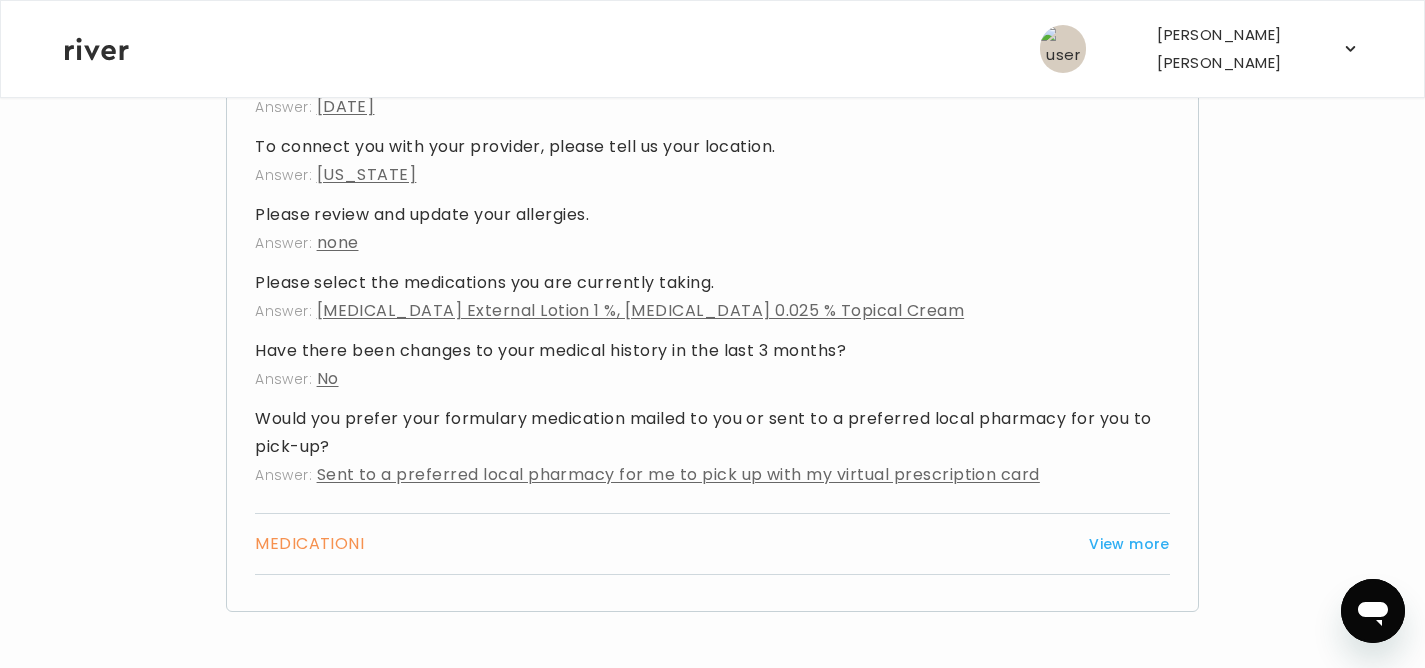 click on "MEDICATION  I View more" at bounding box center [712, 544] 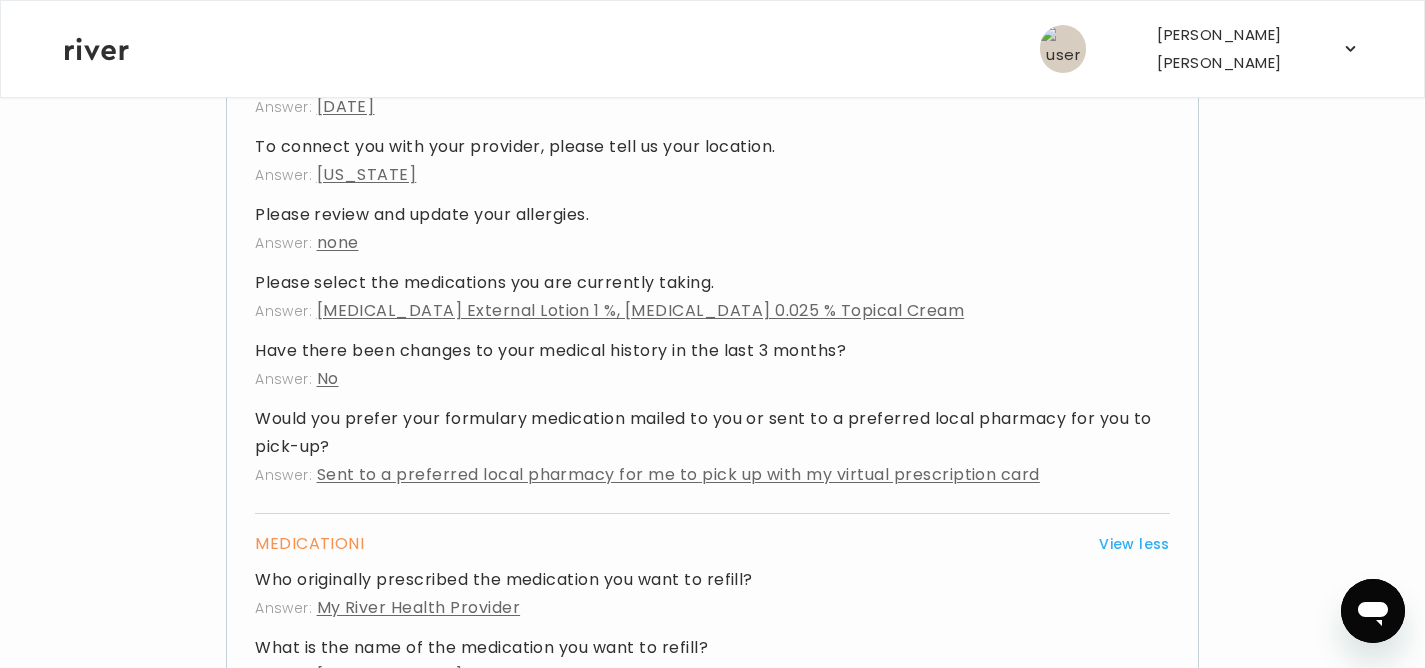 click on "[PERSON_NAME] [PERSON_NAME] Profile Activate Card Add Family Reimbursement Terms of Service Privacy Policy Logout" at bounding box center [712, 49] 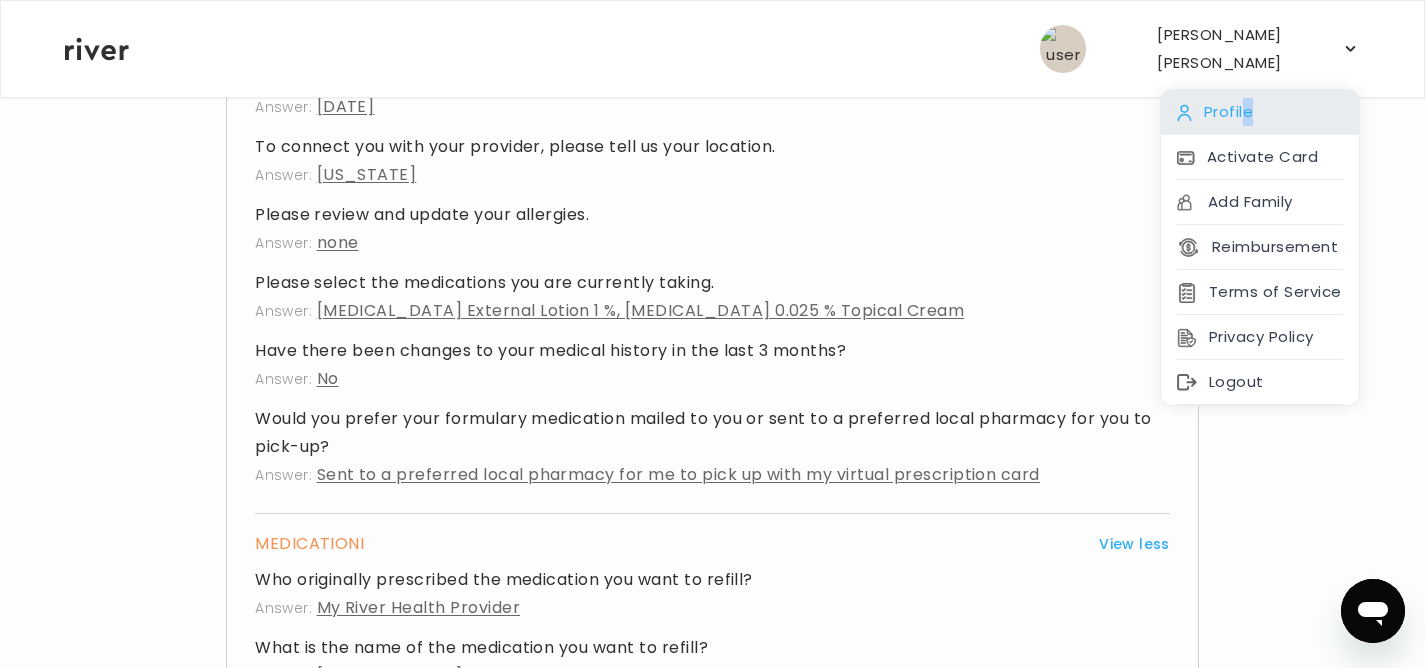 click on "Profile" at bounding box center [1260, 112] 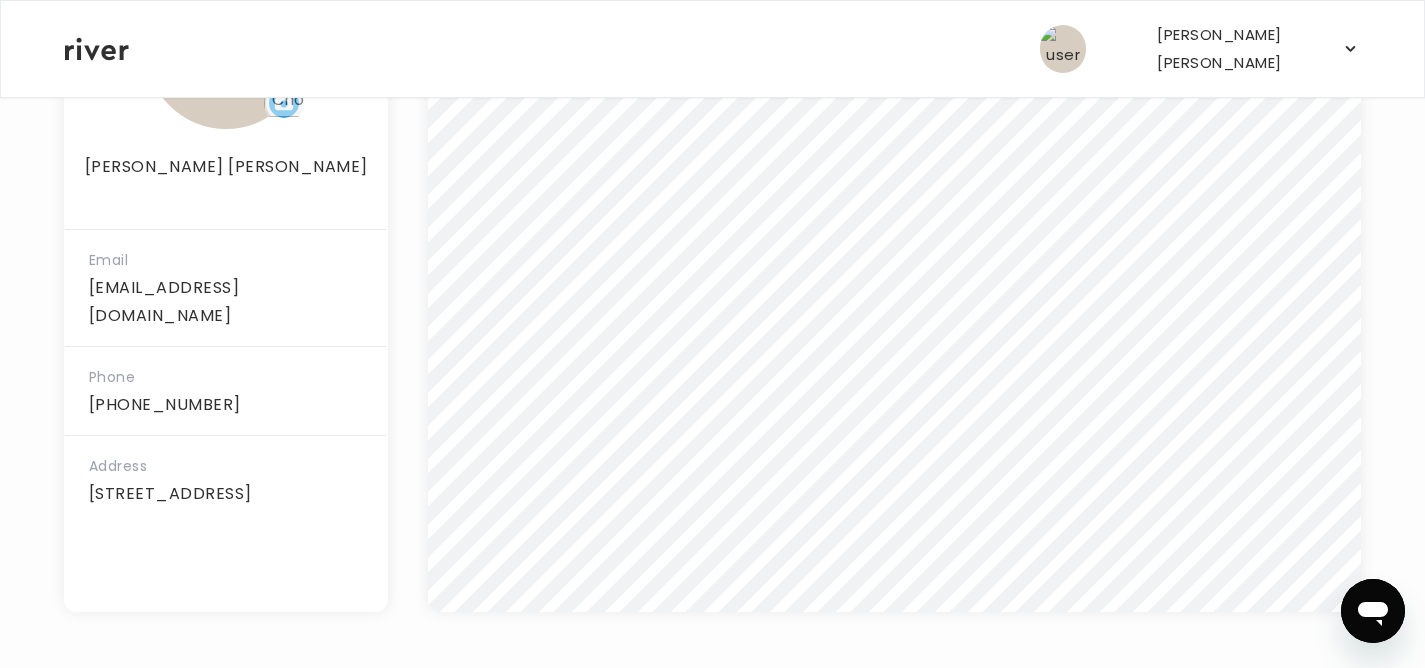 scroll, scrollTop: 239, scrollLeft: 0, axis: vertical 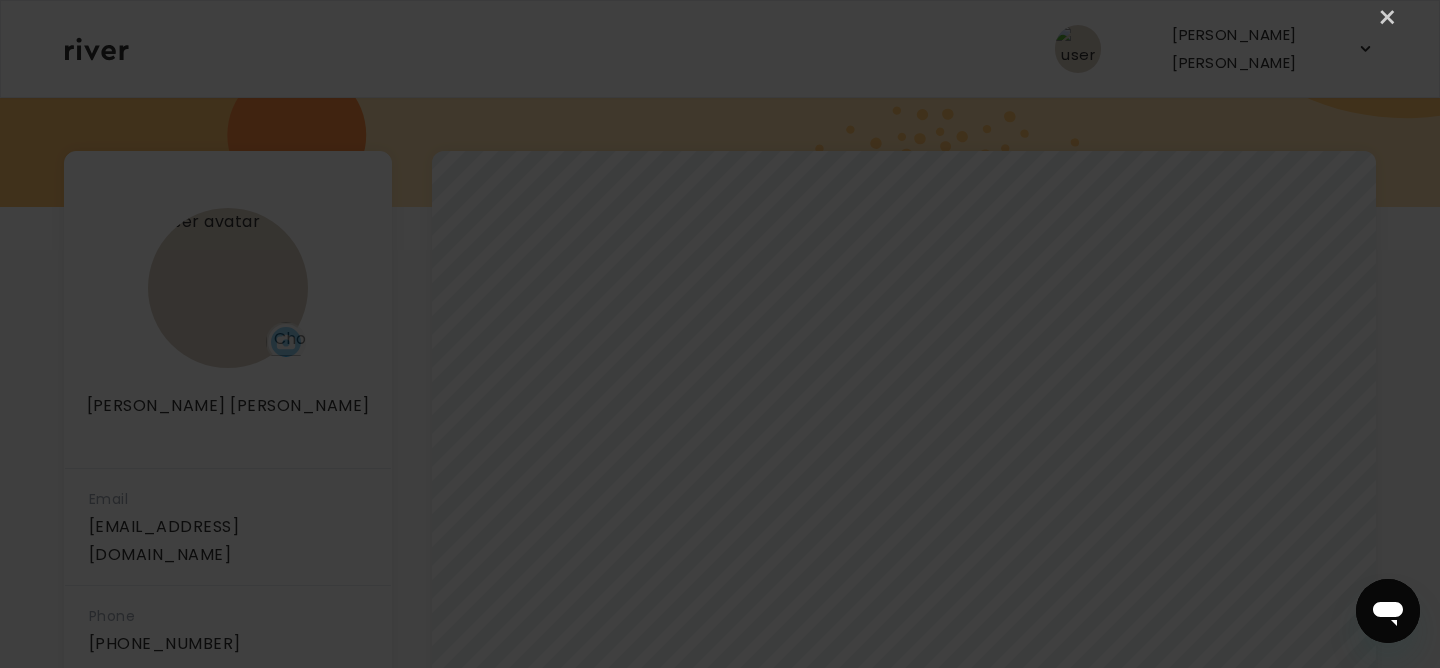 click on "×" at bounding box center (1388, 18) 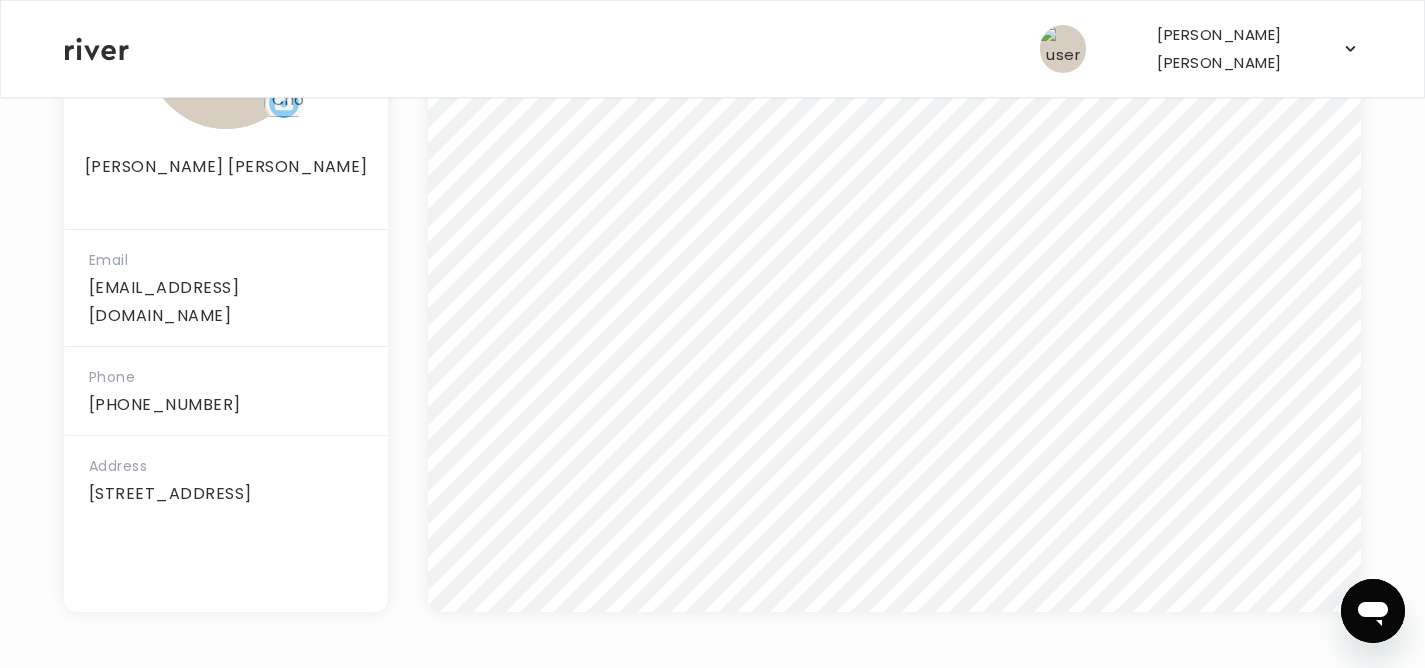 scroll, scrollTop: 0, scrollLeft: 0, axis: both 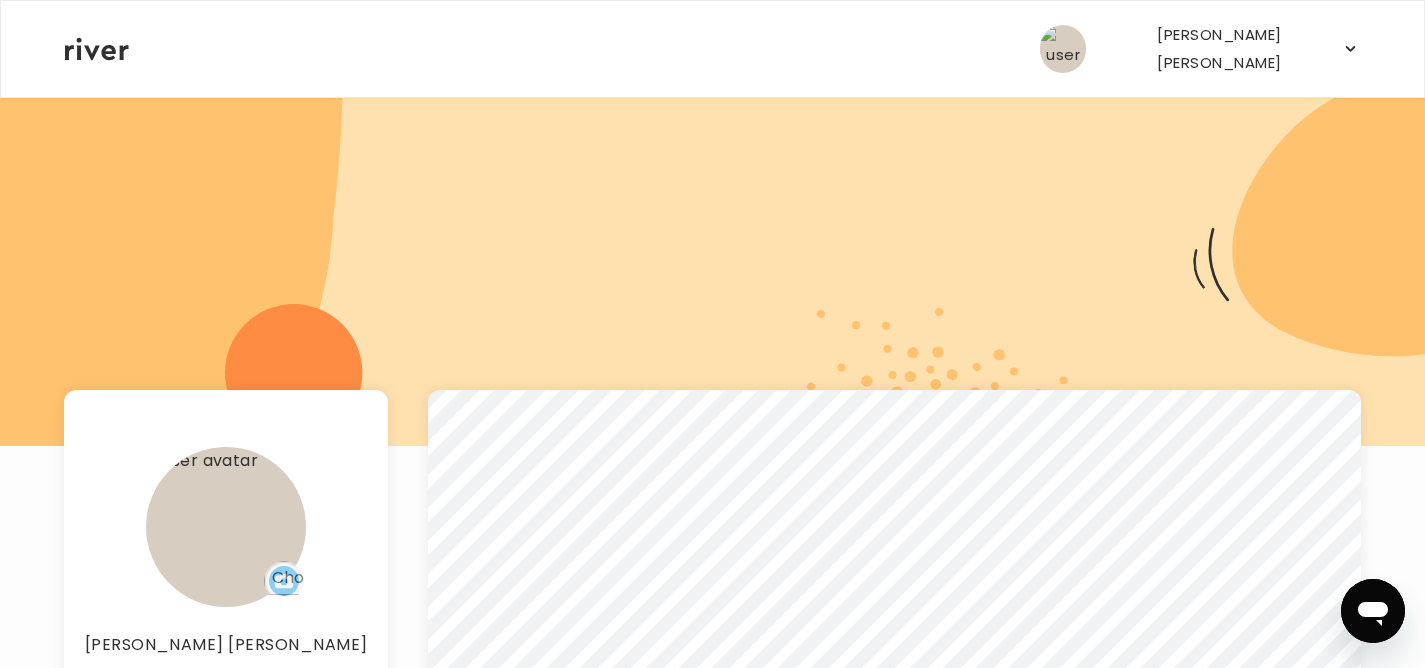 click 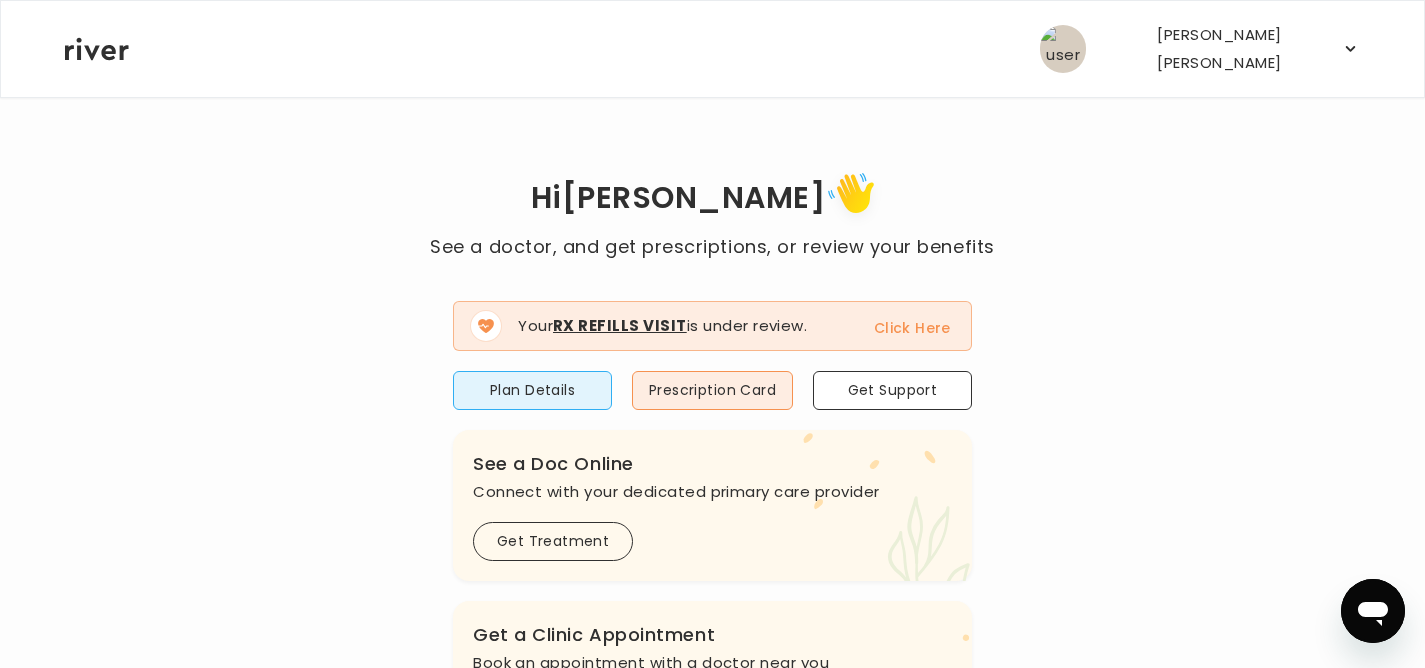 click on "Click Here" at bounding box center [912, 328] 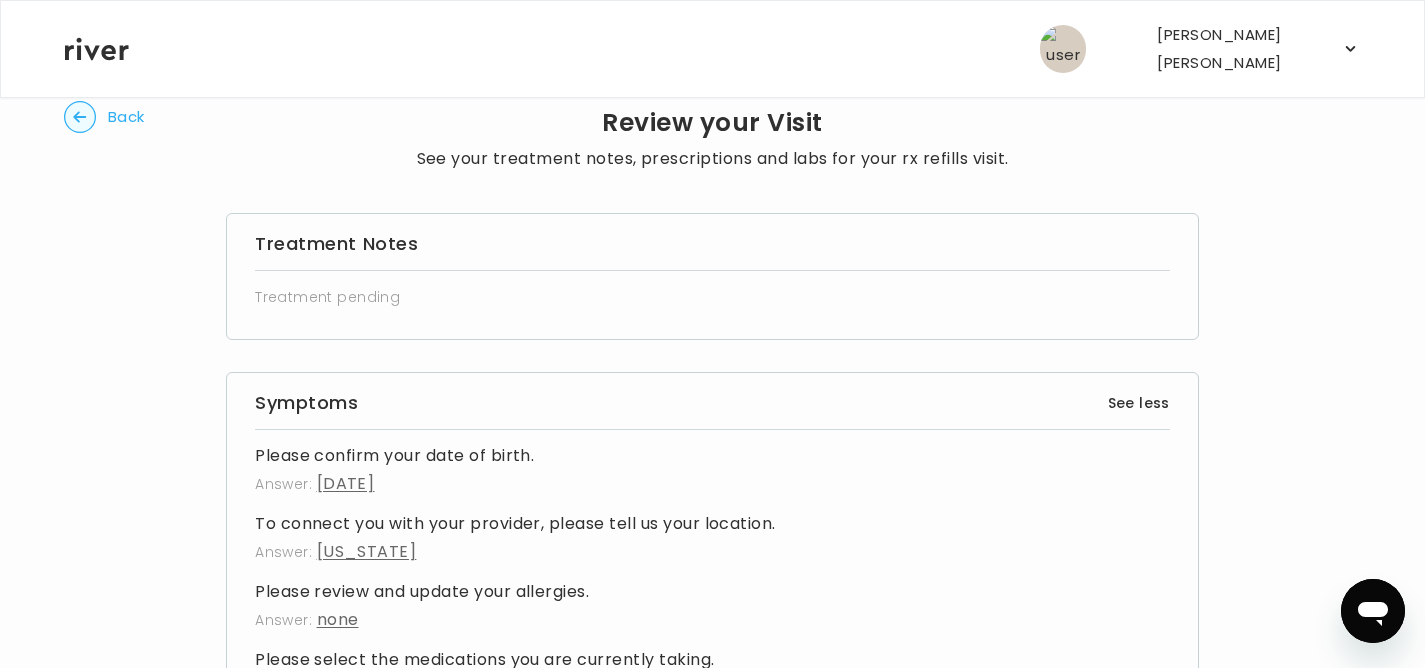 scroll, scrollTop: 44, scrollLeft: 0, axis: vertical 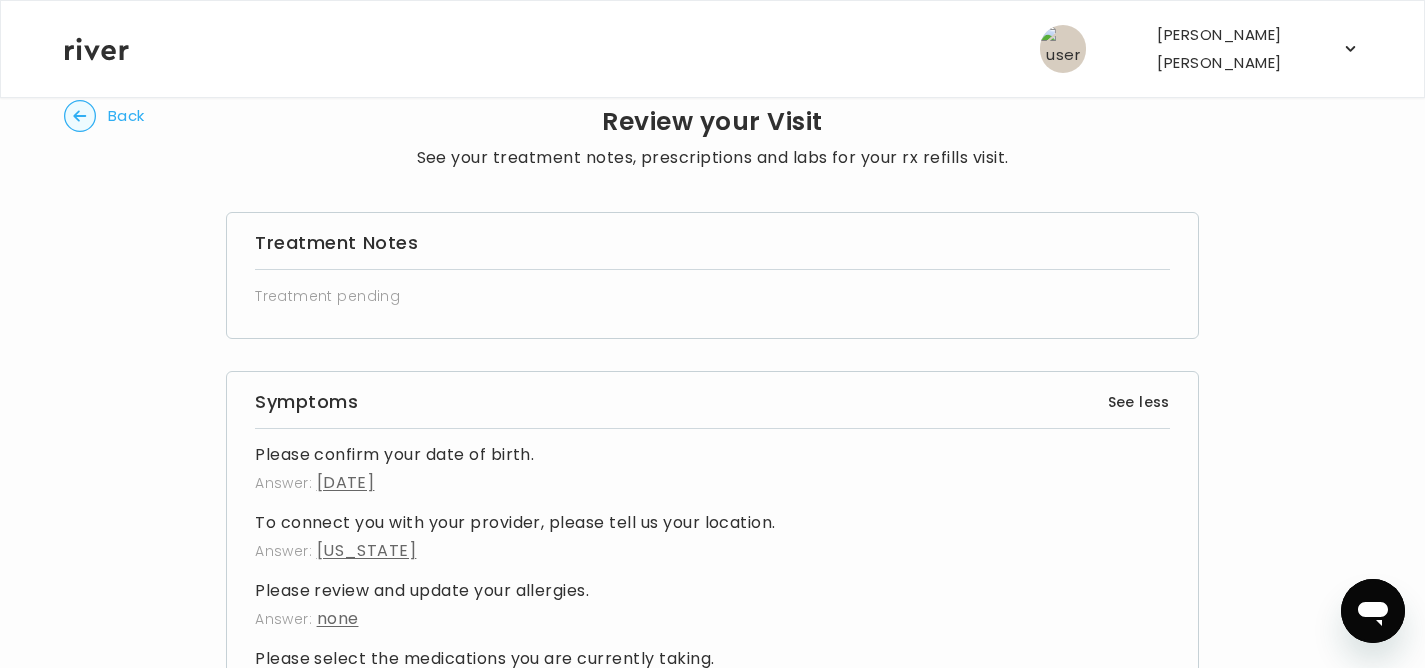 drag, startPoint x: 382, startPoint y: 297, endPoint x: 410, endPoint y: 300, distance: 28.160255 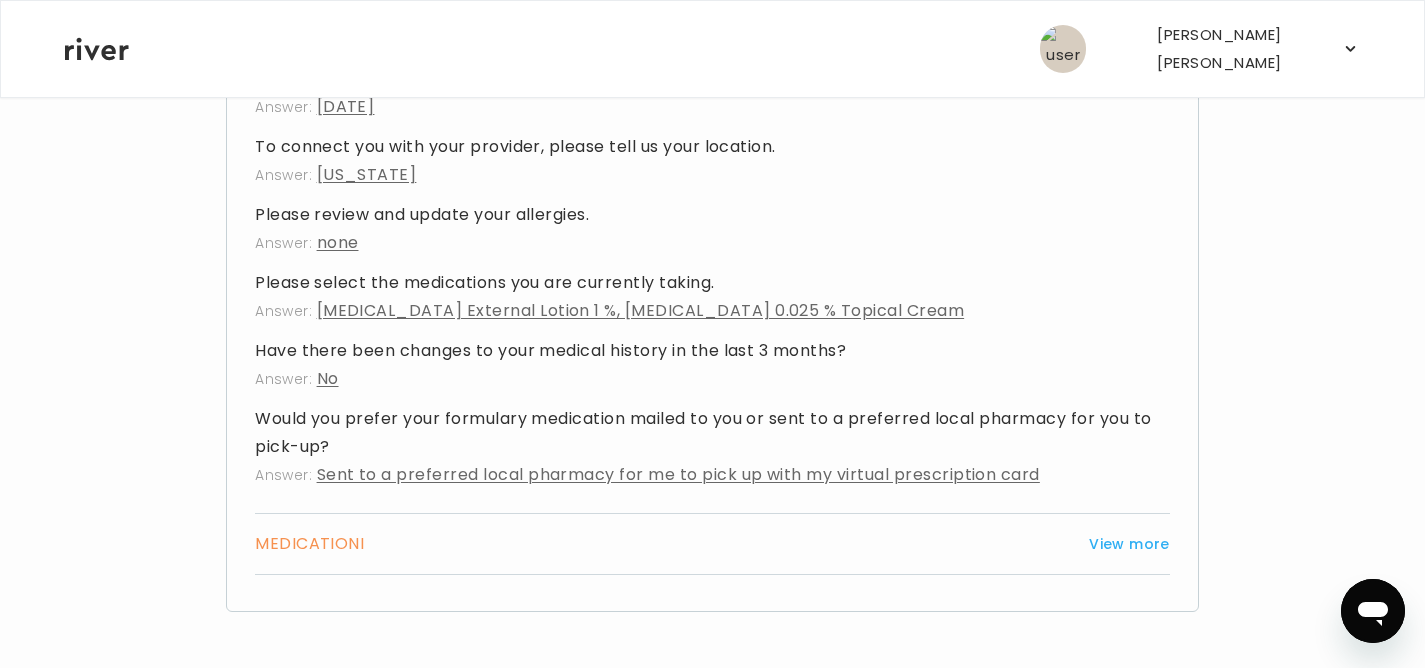 scroll, scrollTop: 0, scrollLeft: 0, axis: both 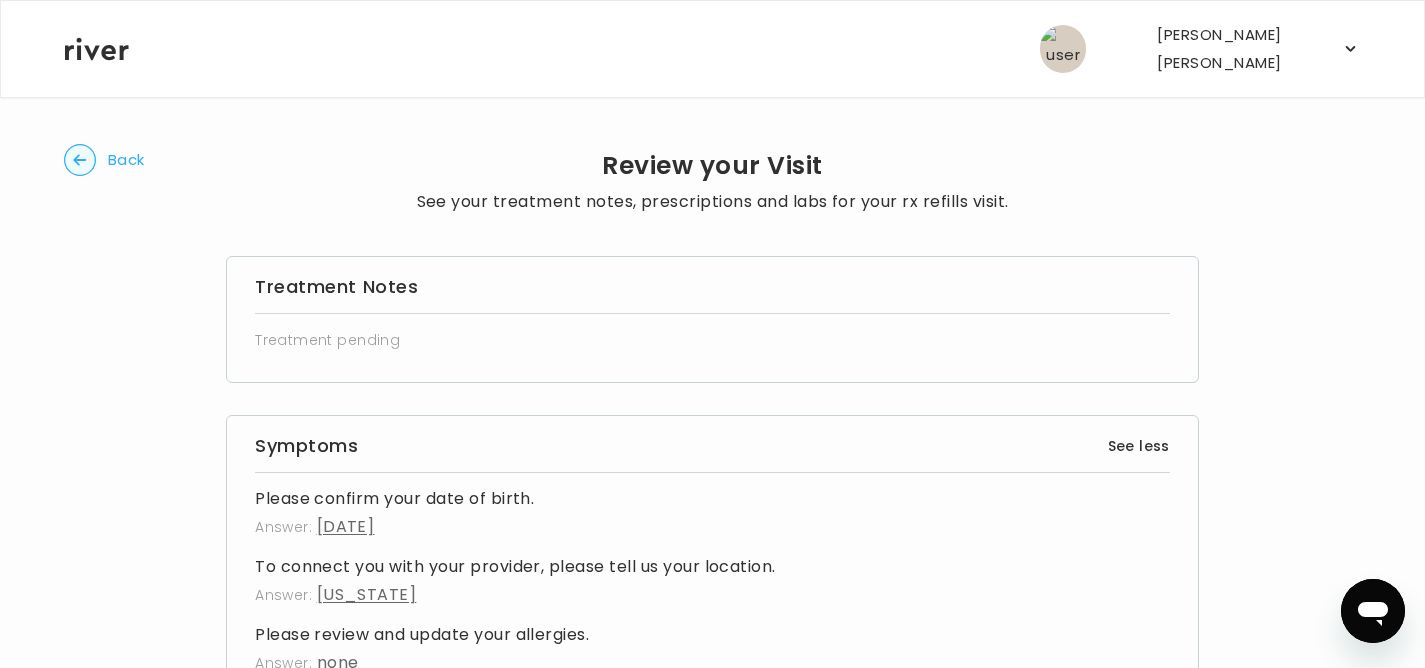click 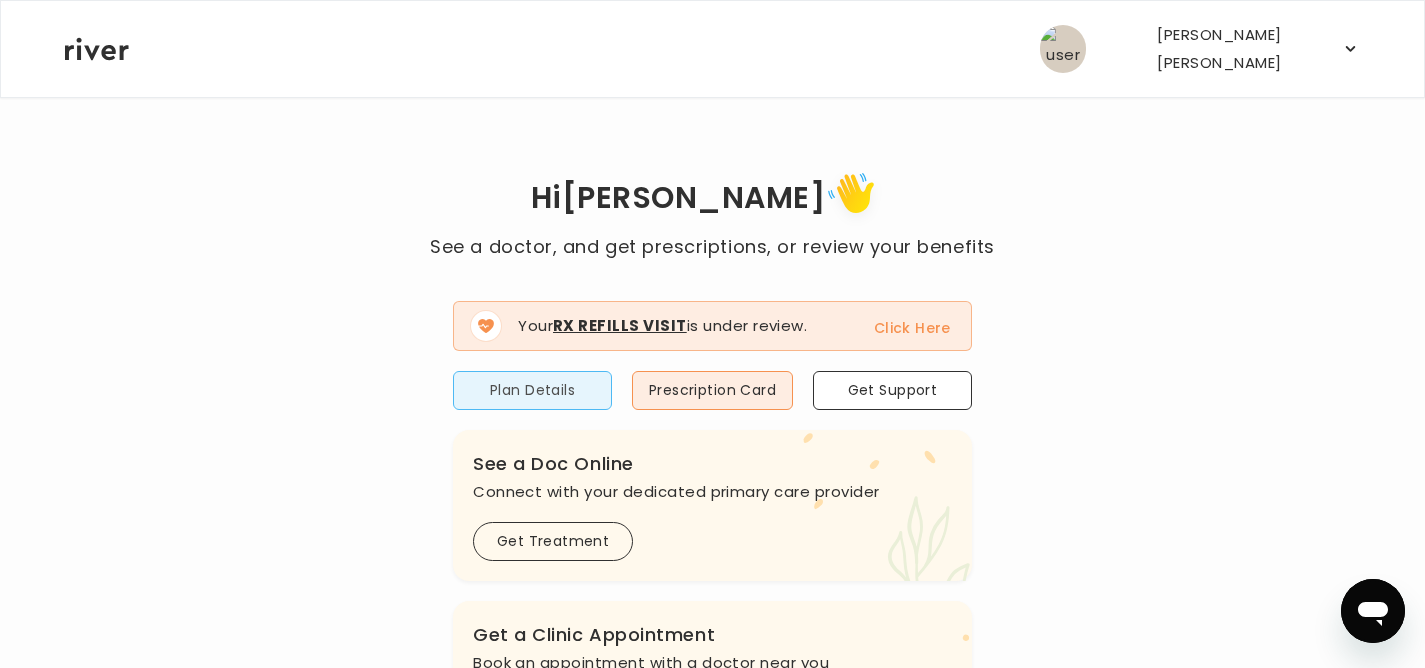click on "Plan Details" at bounding box center (532, 390) 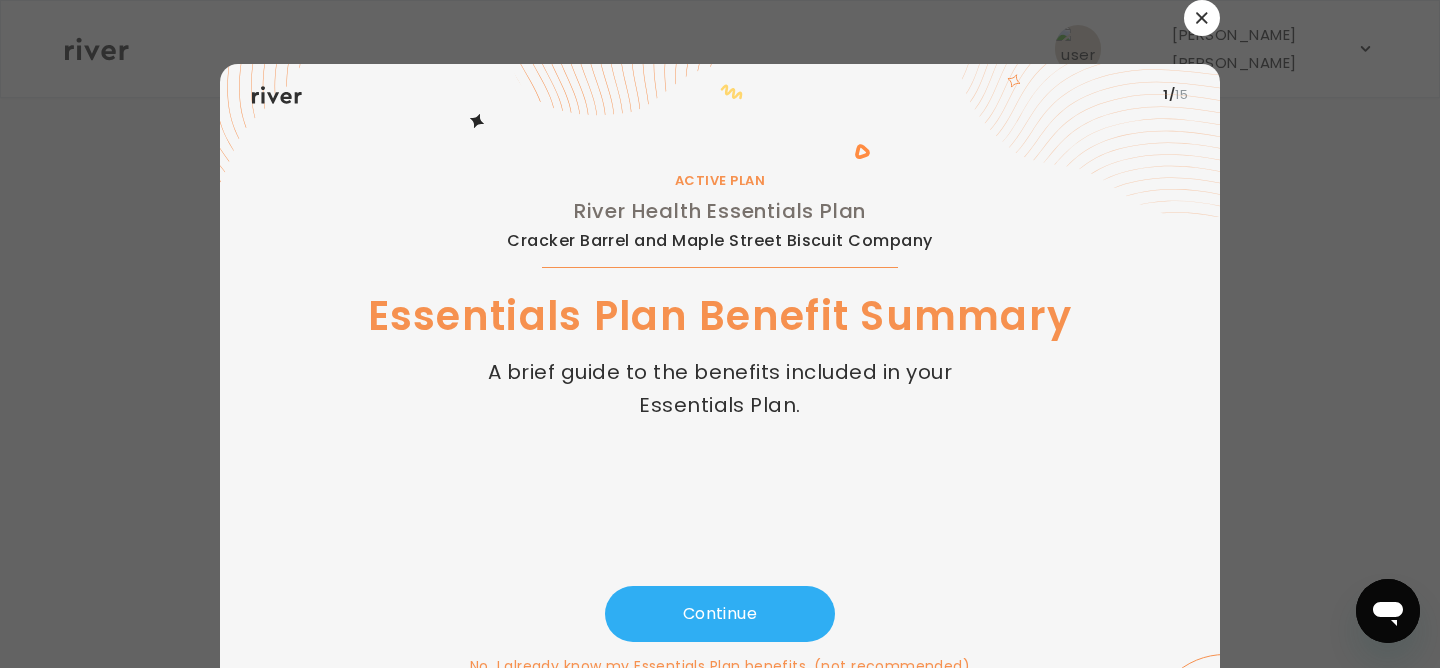 click 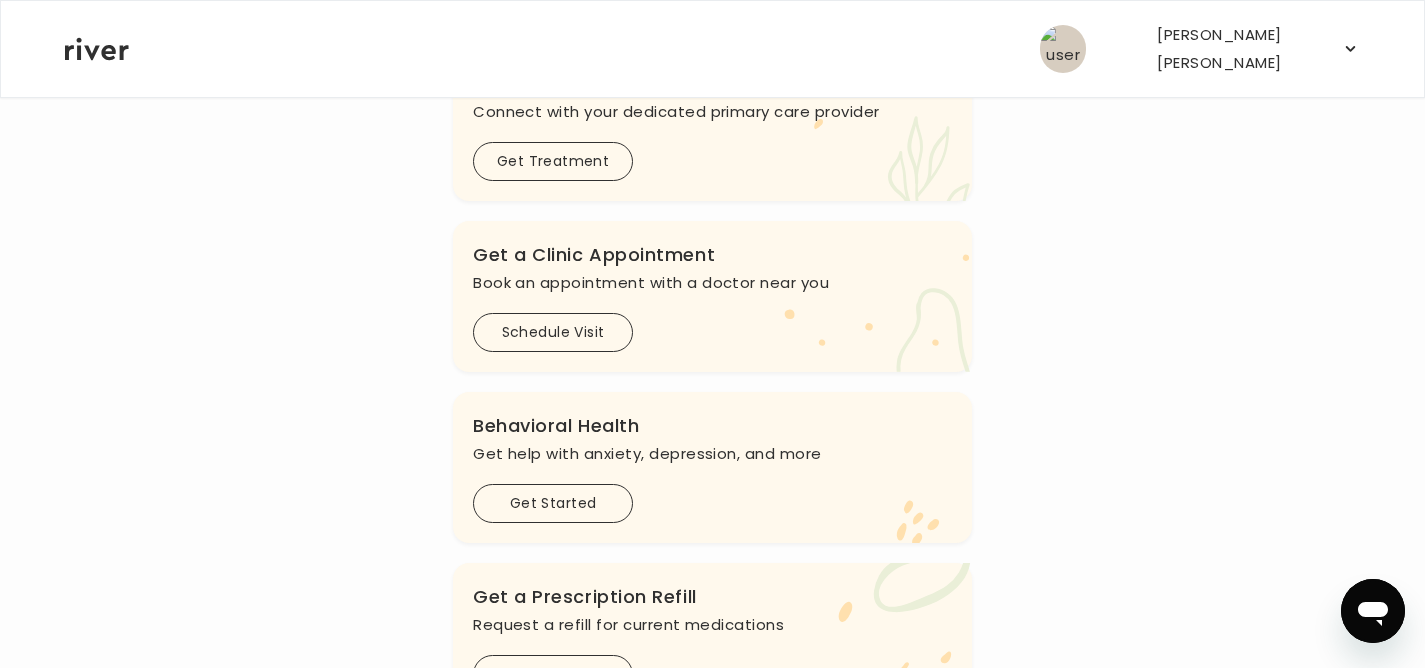 scroll, scrollTop: 658, scrollLeft: 0, axis: vertical 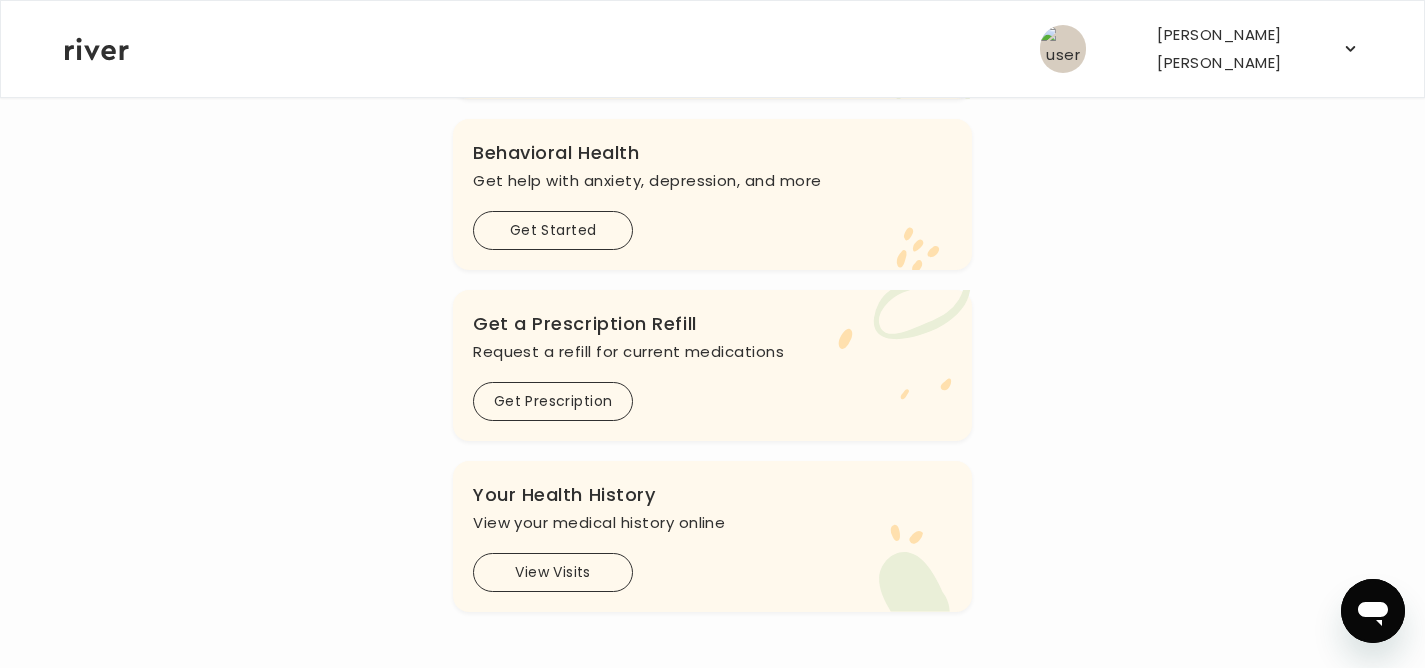 click on "[PERSON_NAME] [PERSON_NAME]" at bounding box center [1219, 49] 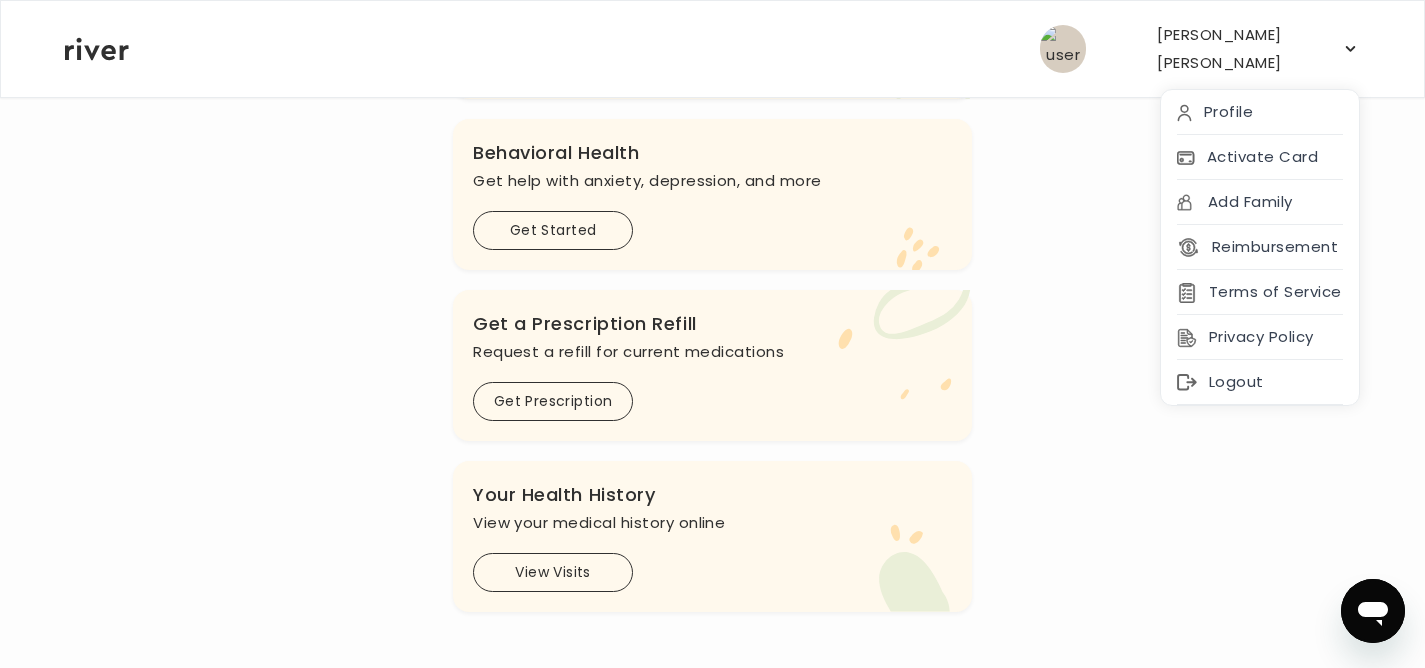 click on "[PERSON_NAME] [PERSON_NAME]" at bounding box center [1219, 49] 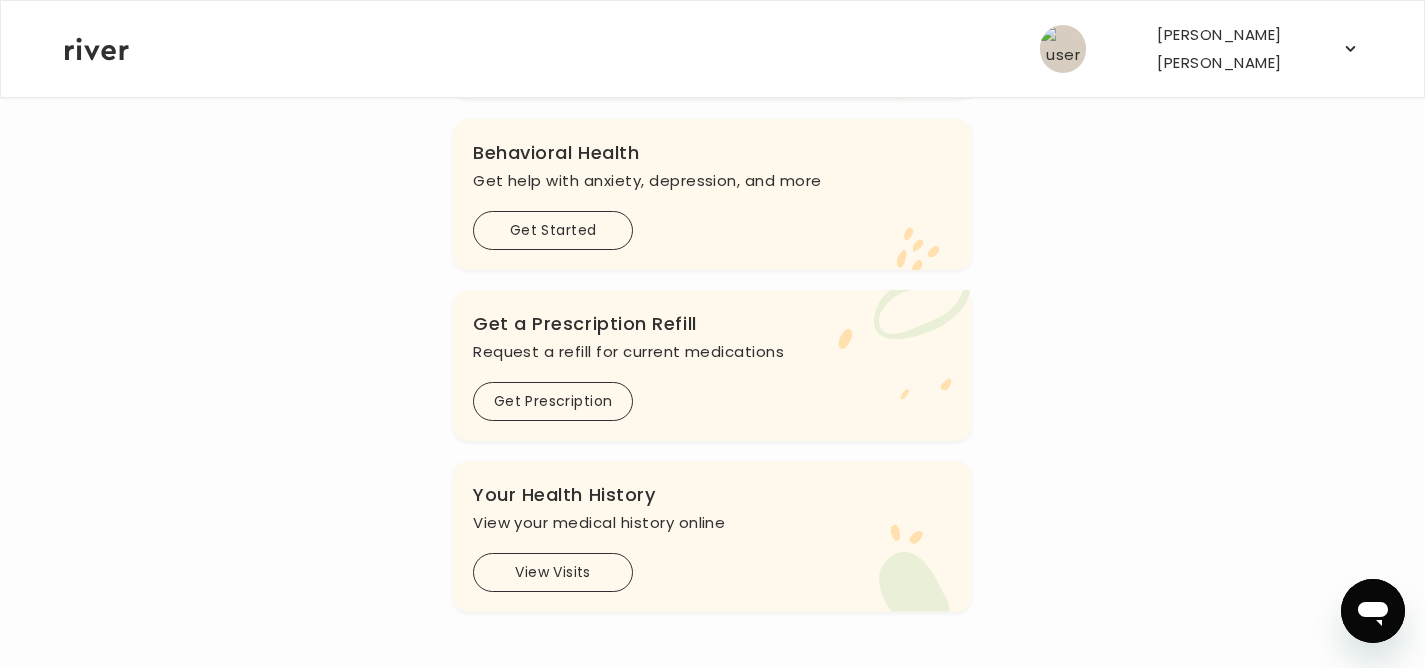 click on "[PERSON_NAME] [PERSON_NAME]" at bounding box center (1219, 49) 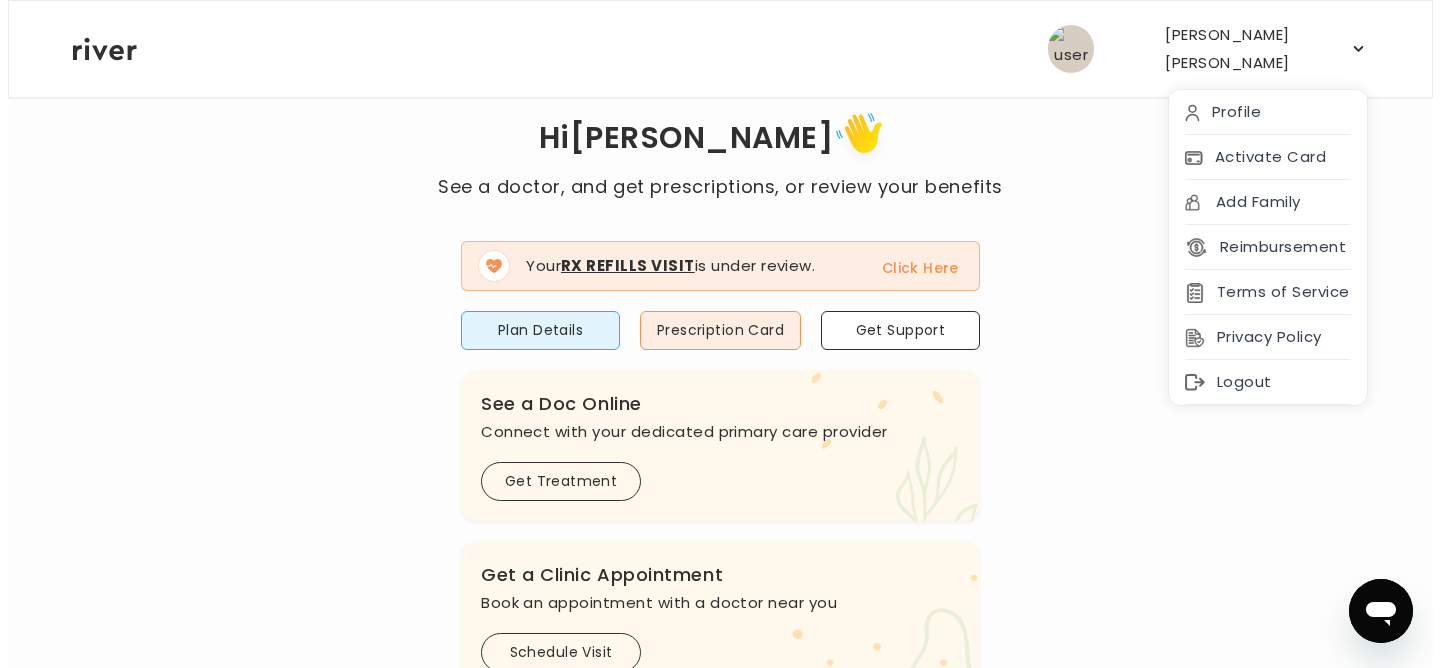 scroll, scrollTop: 0, scrollLeft: 0, axis: both 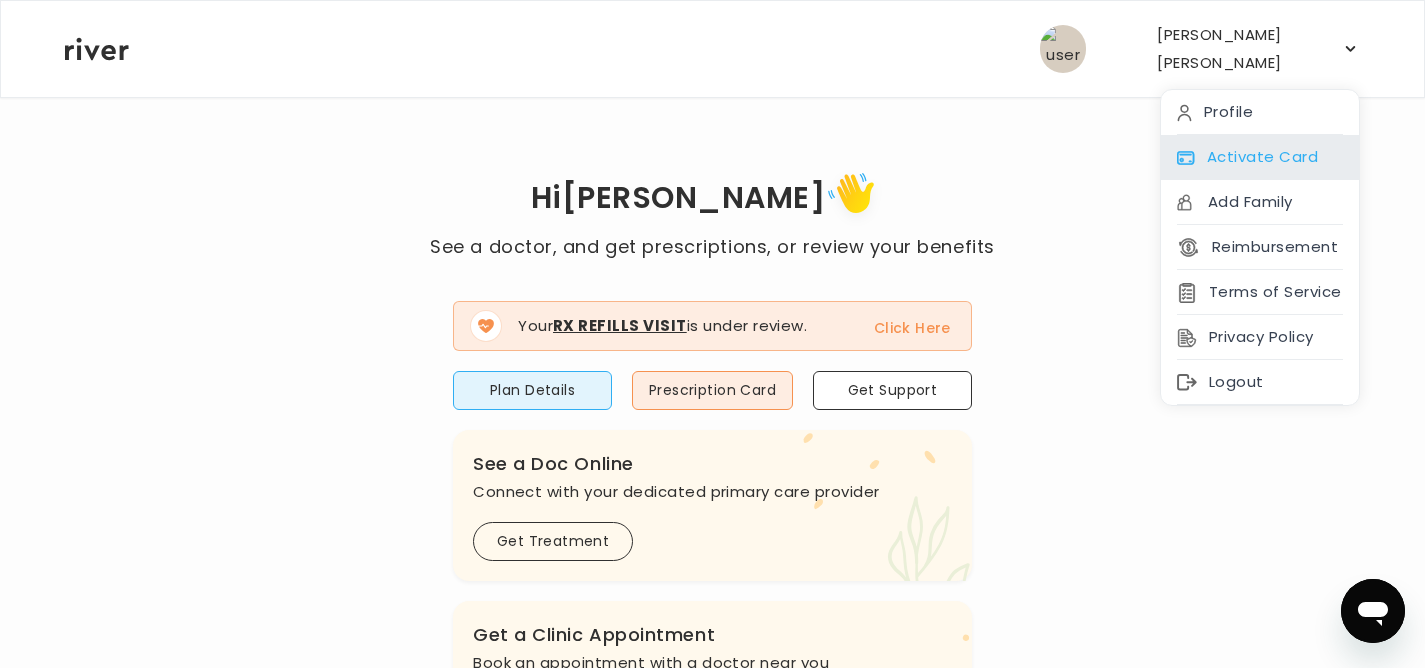 click on "Activate Card" at bounding box center [1260, 157] 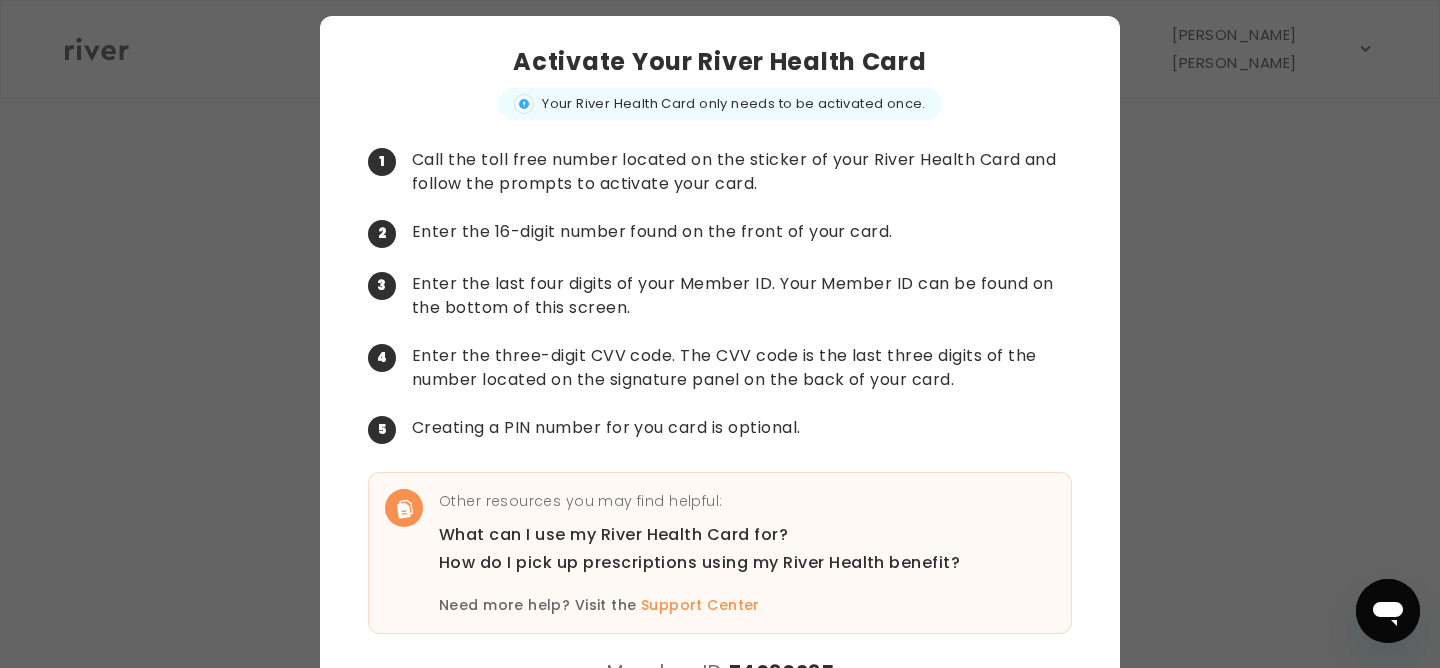 scroll, scrollTop: 0, scrollLeft: 0, axis: both 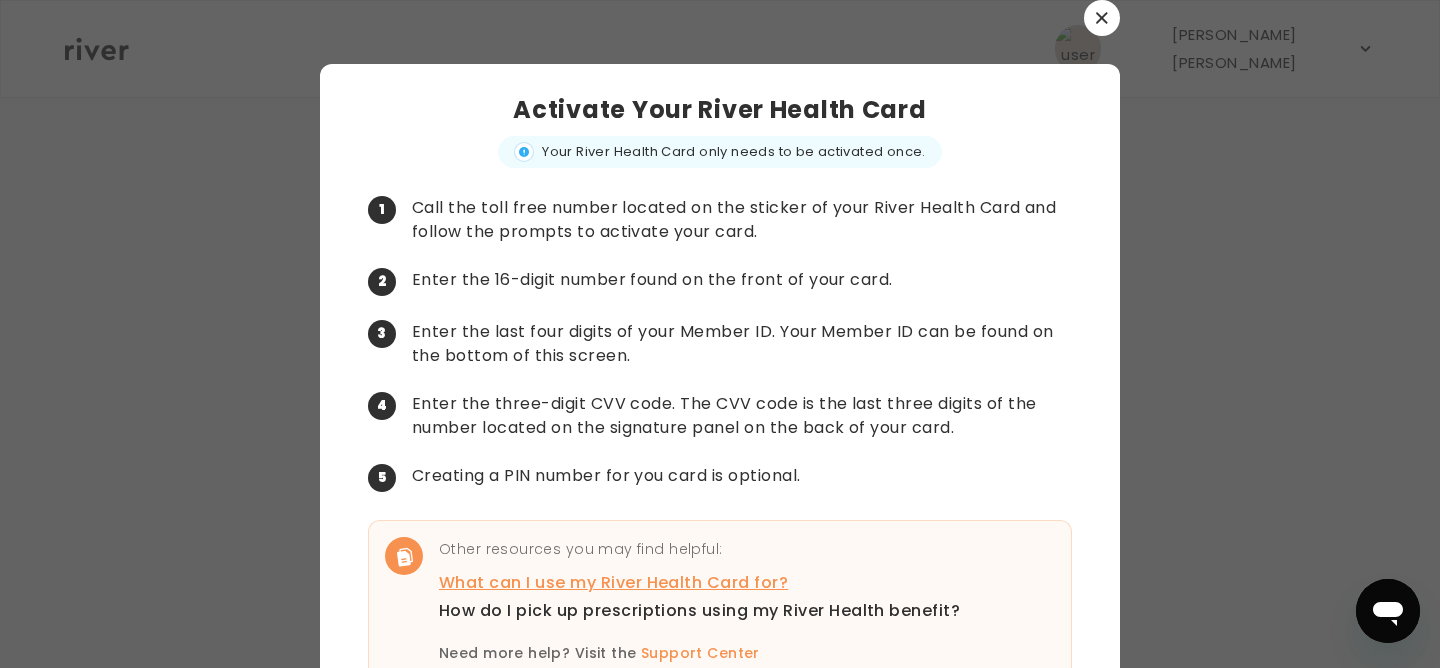 click on "What can I use my River Health Card for?" at bounding box center (699, 583) 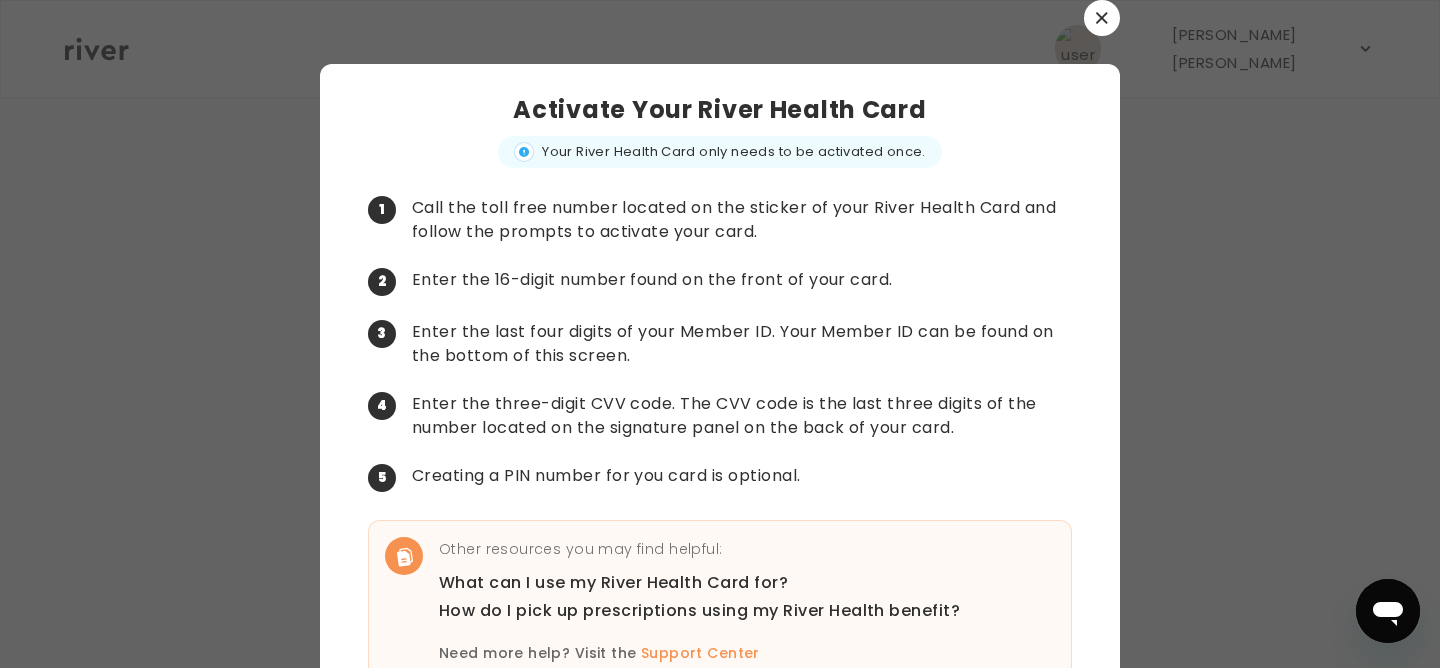 click 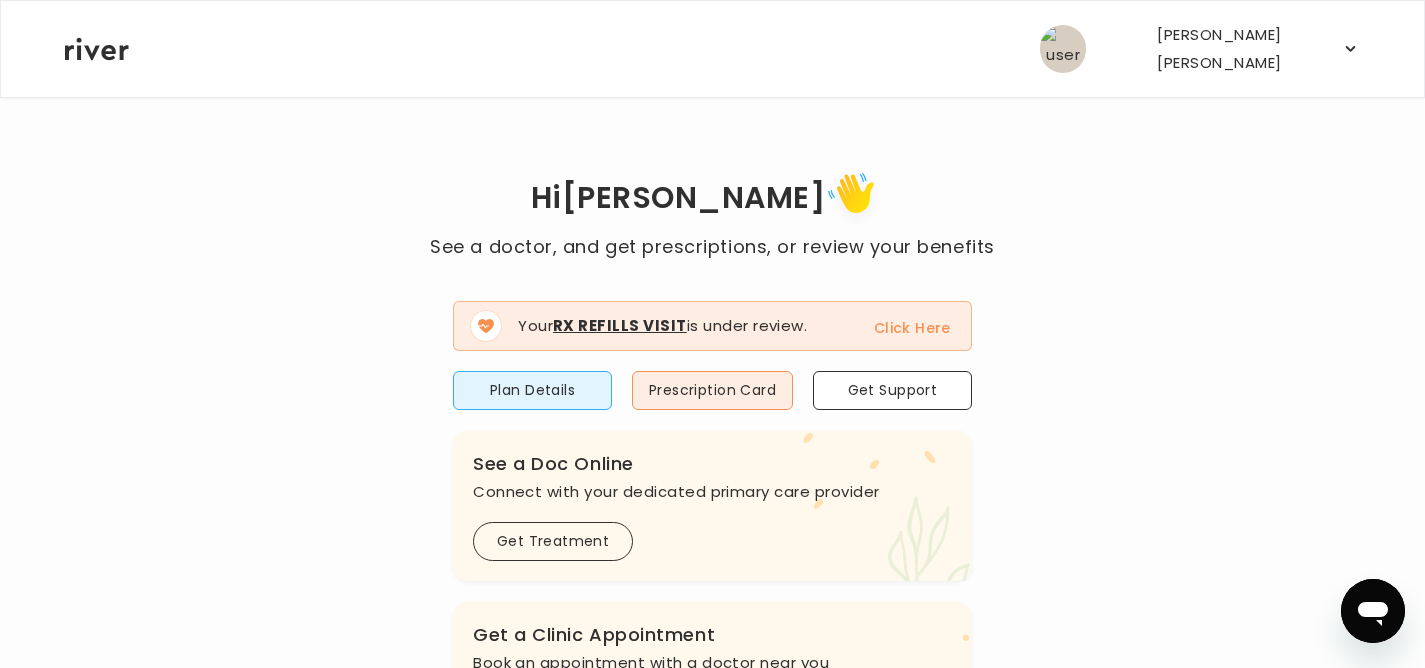 click on "[PERSON_NAME] [PERSON_NAME]" at bounding box center (1219, 49) 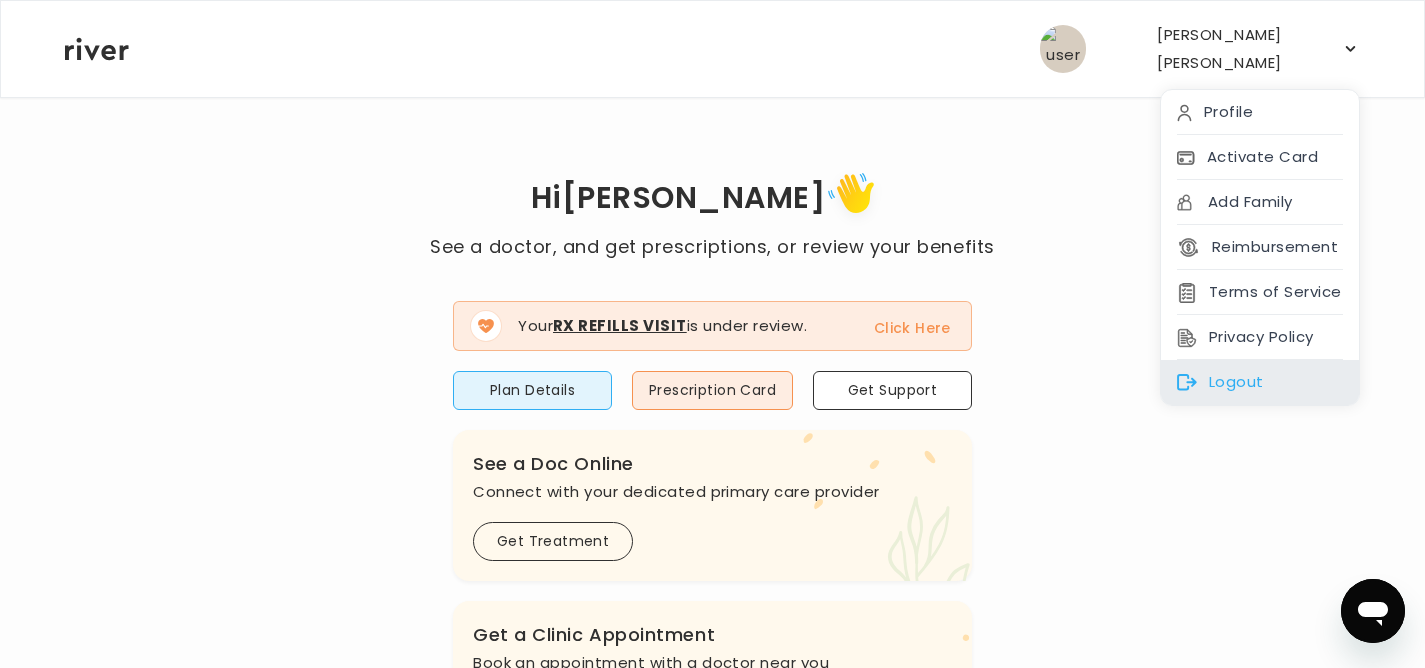 click on "Logout" at bounding box center [1260, 382] 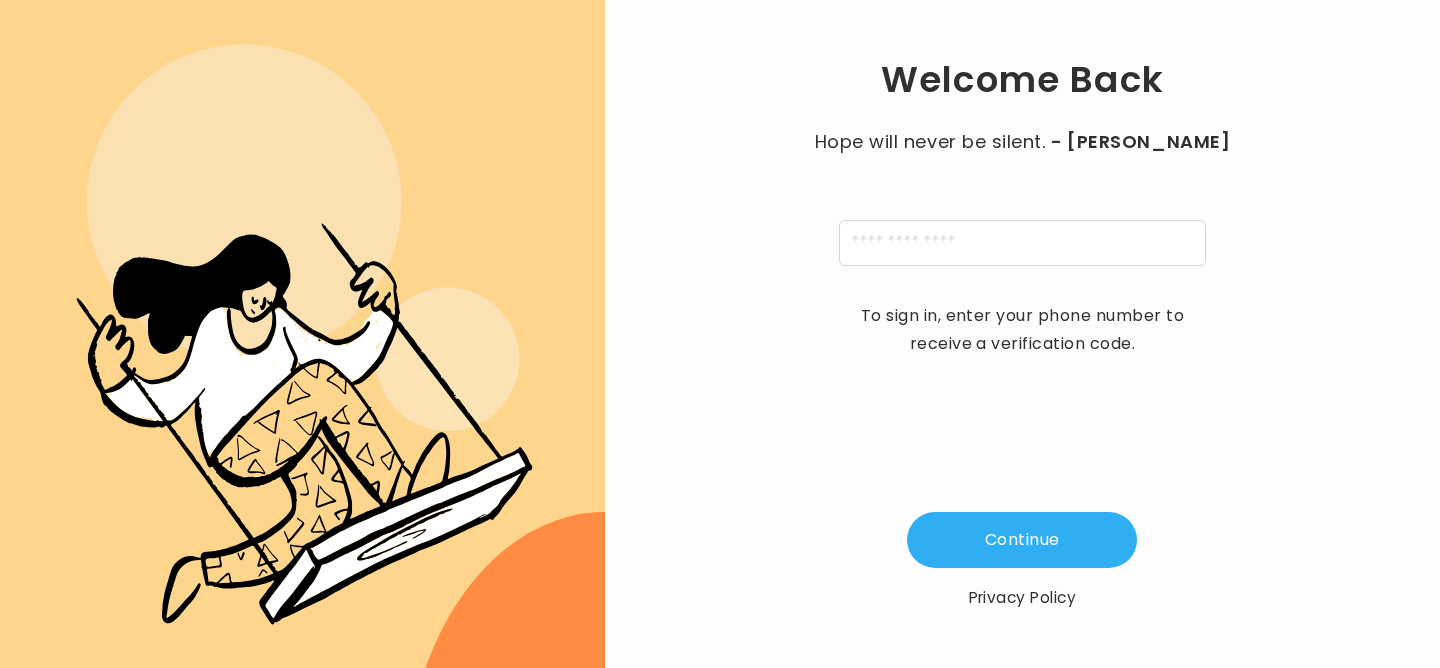 scroll, scrollTop: 0, scrollLeft: 0, axis: both 